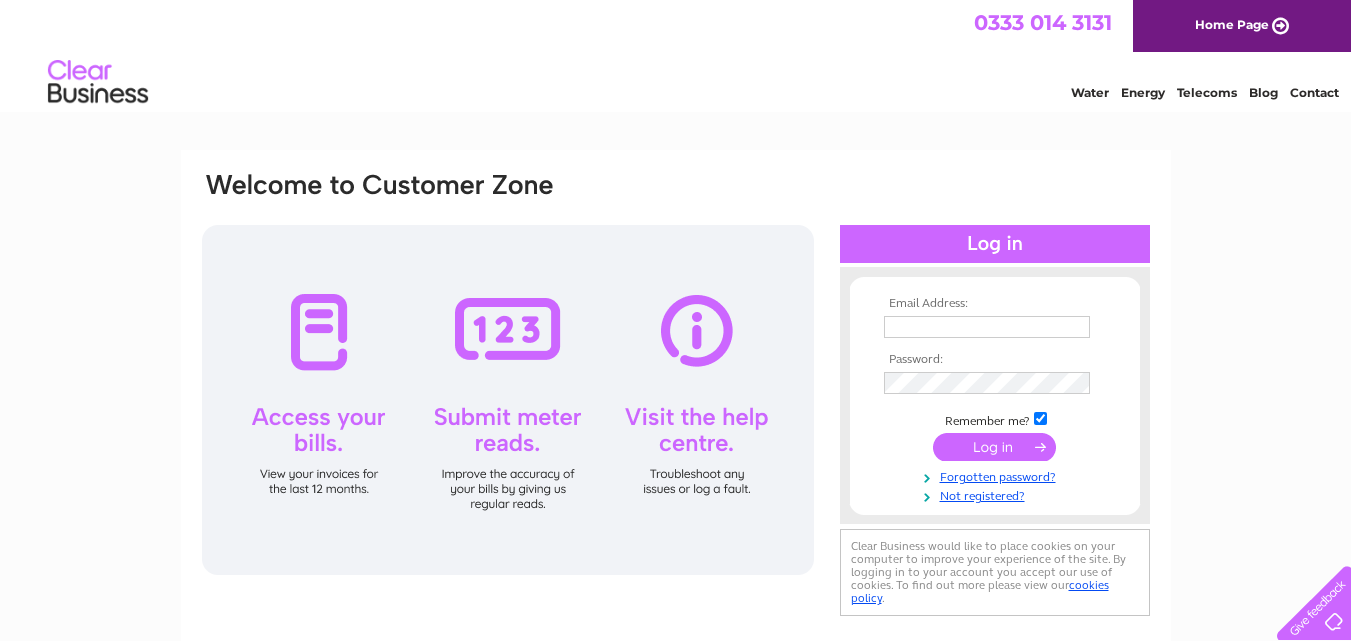 scroll, scrollTop: 0, scrollLeft: 0, axis: both 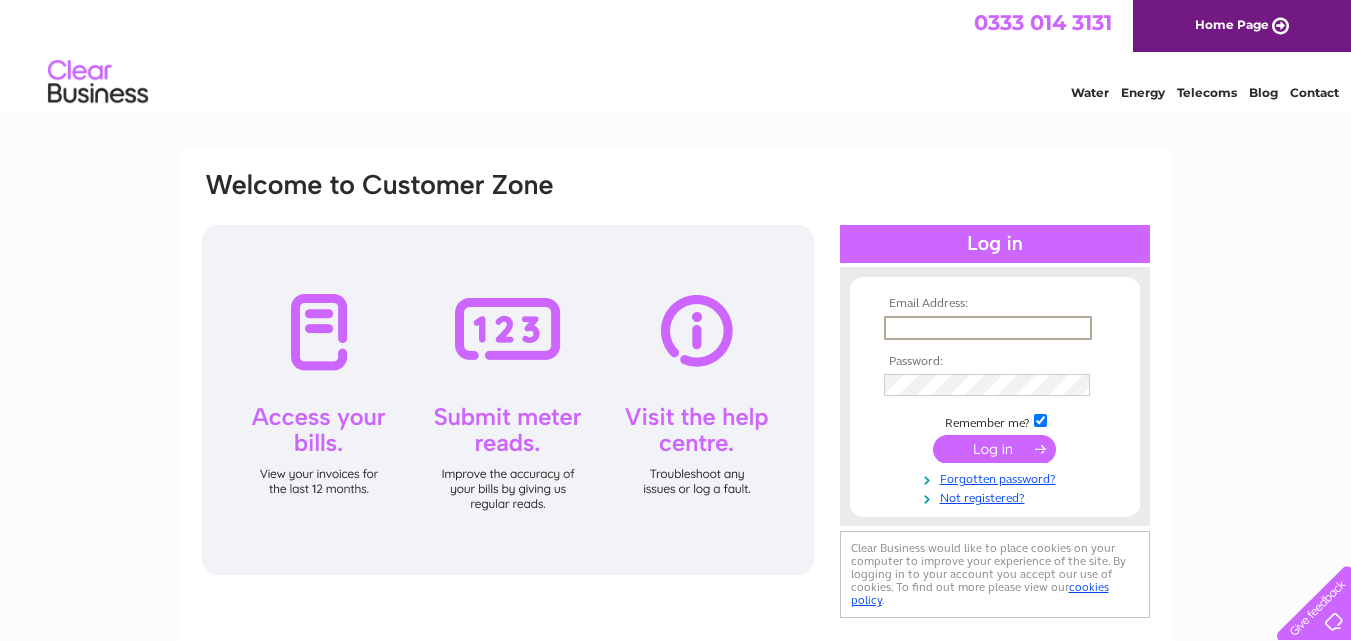 click at bounding box center (988, 328) 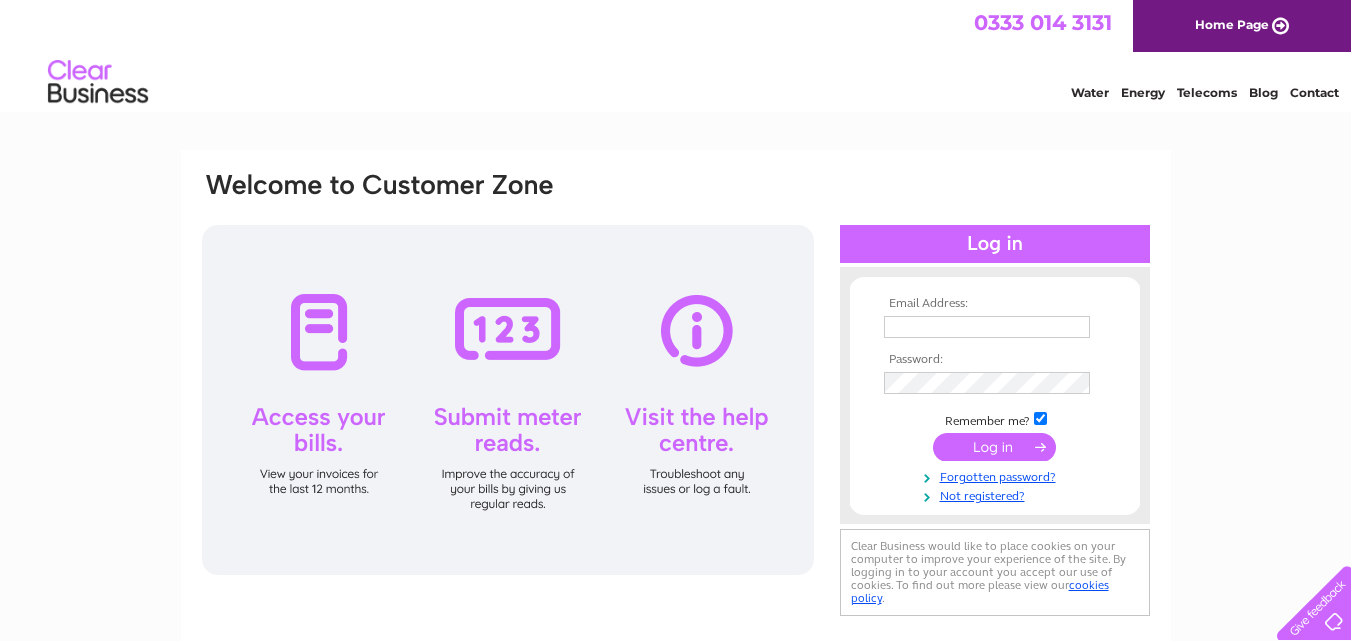 click on "Email Address:
Password:" at bounding box center [675, 601] 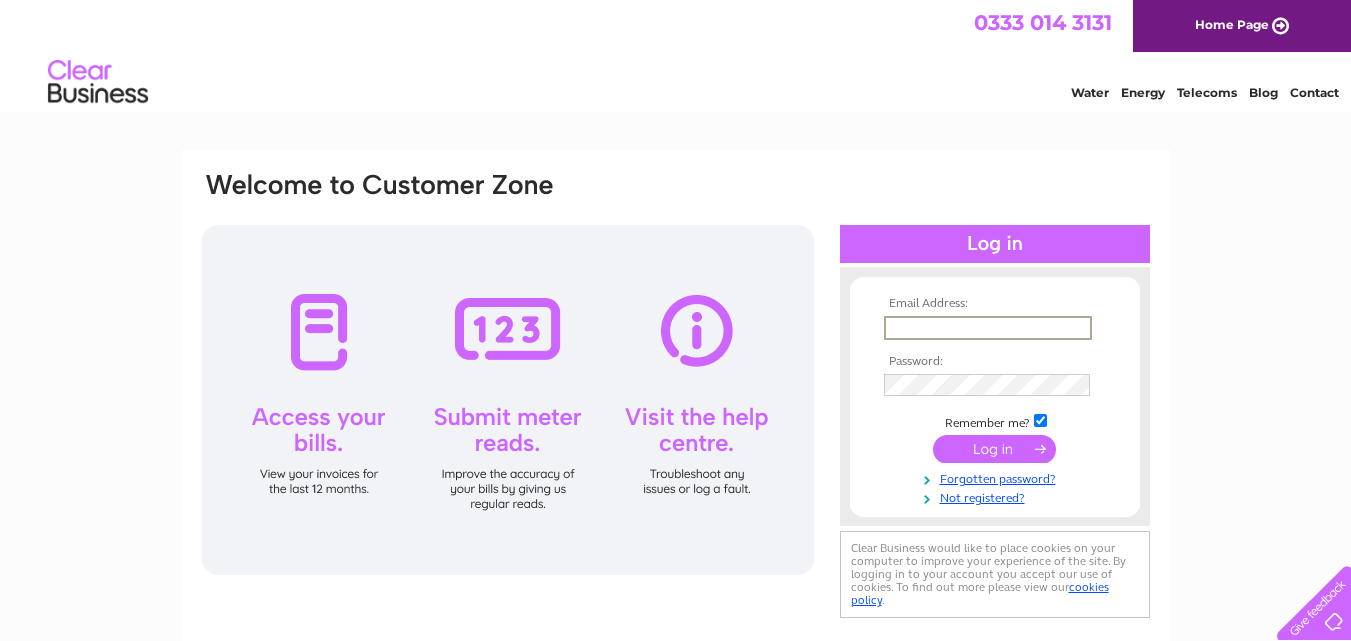 paste on "white-horsehotel65@outlook.com" 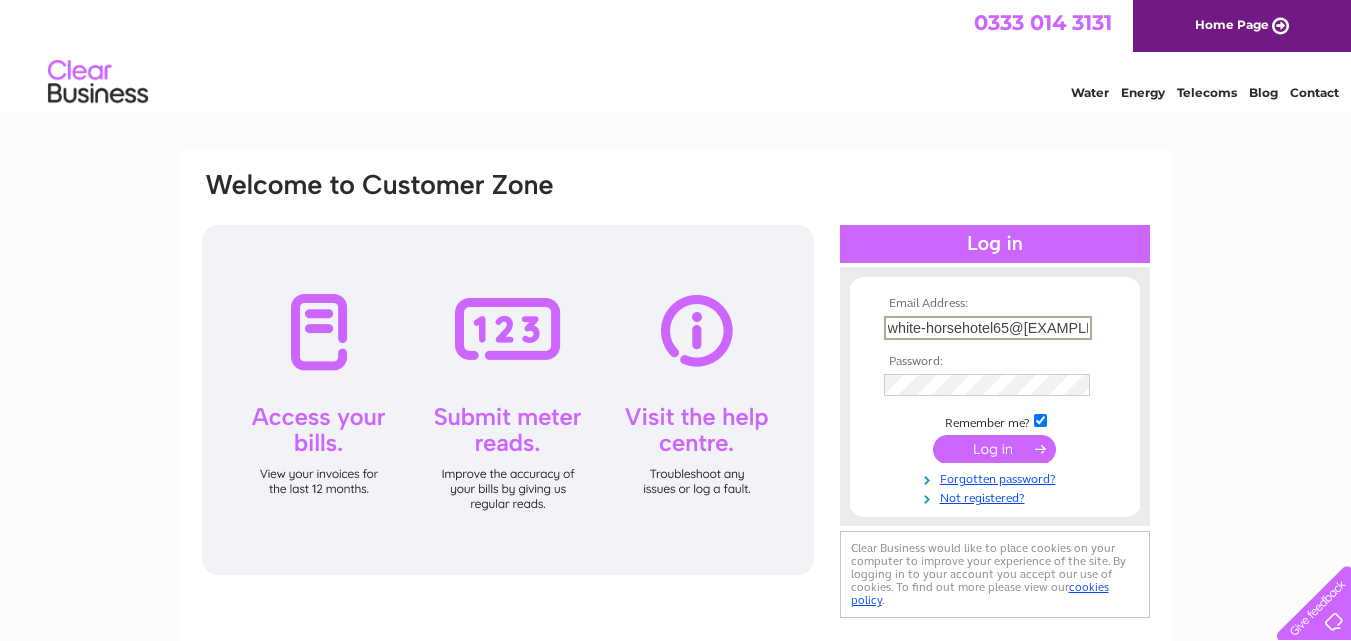 scroll, scrollTop: 0, scrollLeft: 14, axis: horizontal 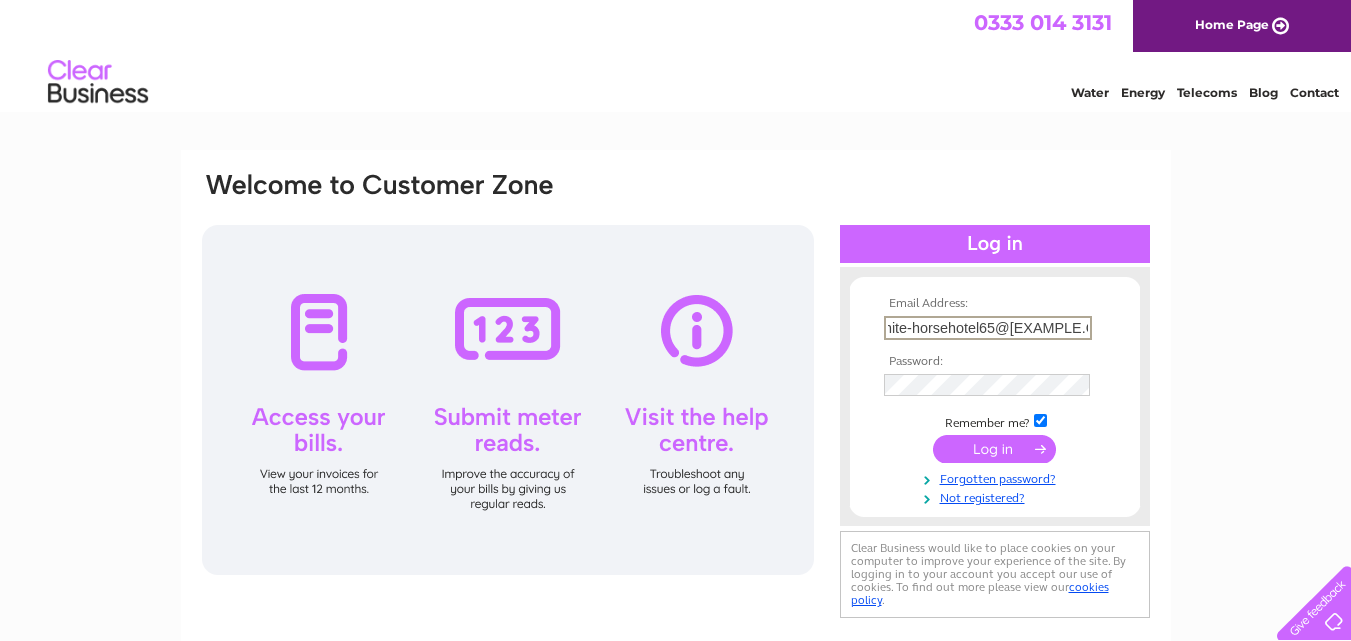 type on "white-horsehotel65@outlook.com" 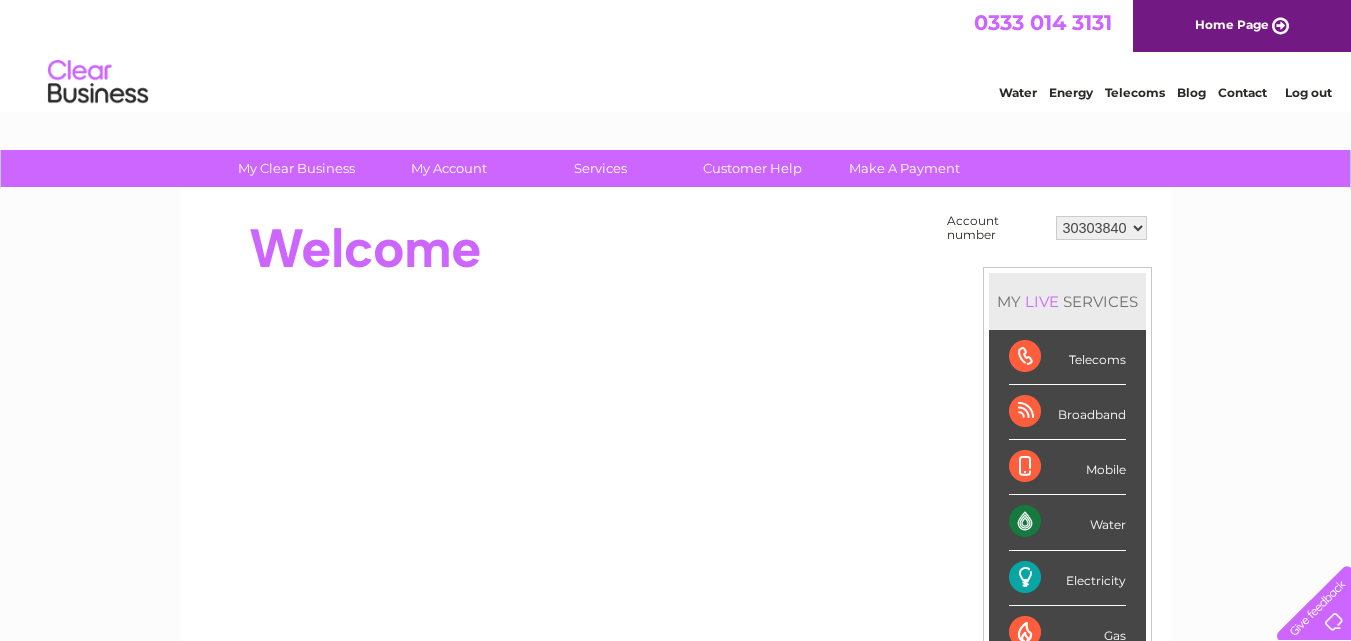 scroll, scrollTop: 0, scrollLeft: 0, axis: both 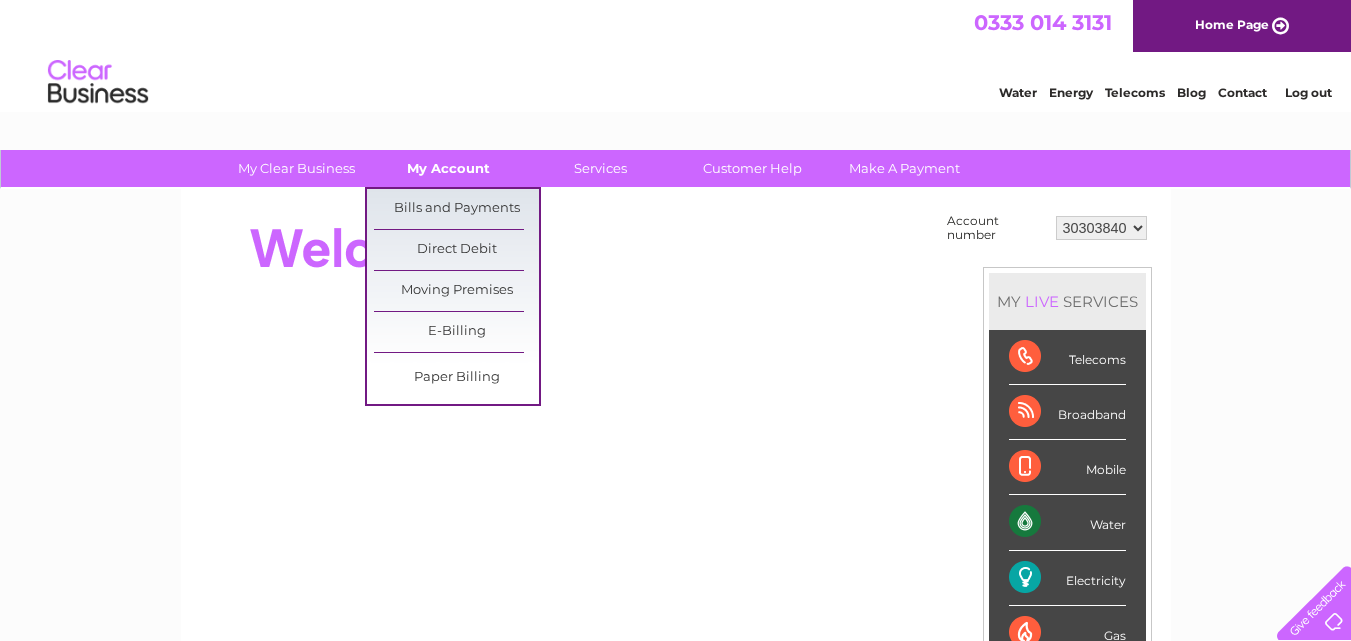 click on "My Account" at bounding box center [448, 168] 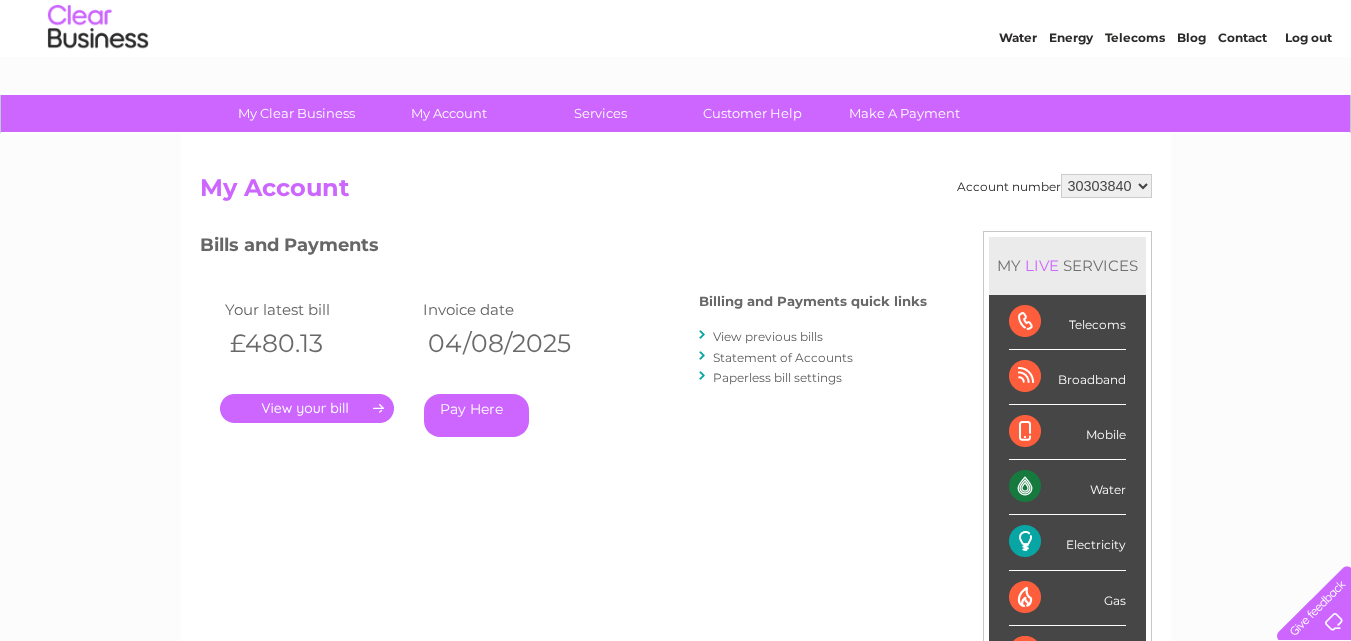 scroll, scrollTop: 200, scrollLeft: 0, axis: vertical 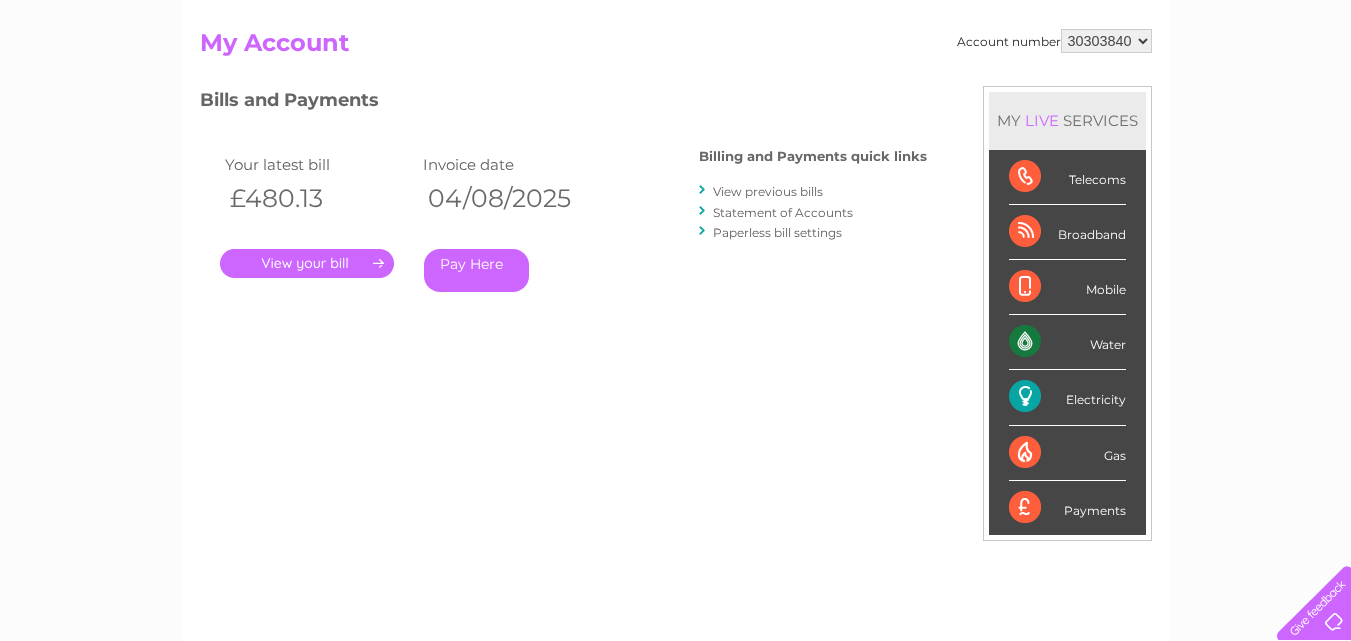click on "Electricity" at bounding box center [1067, 397] 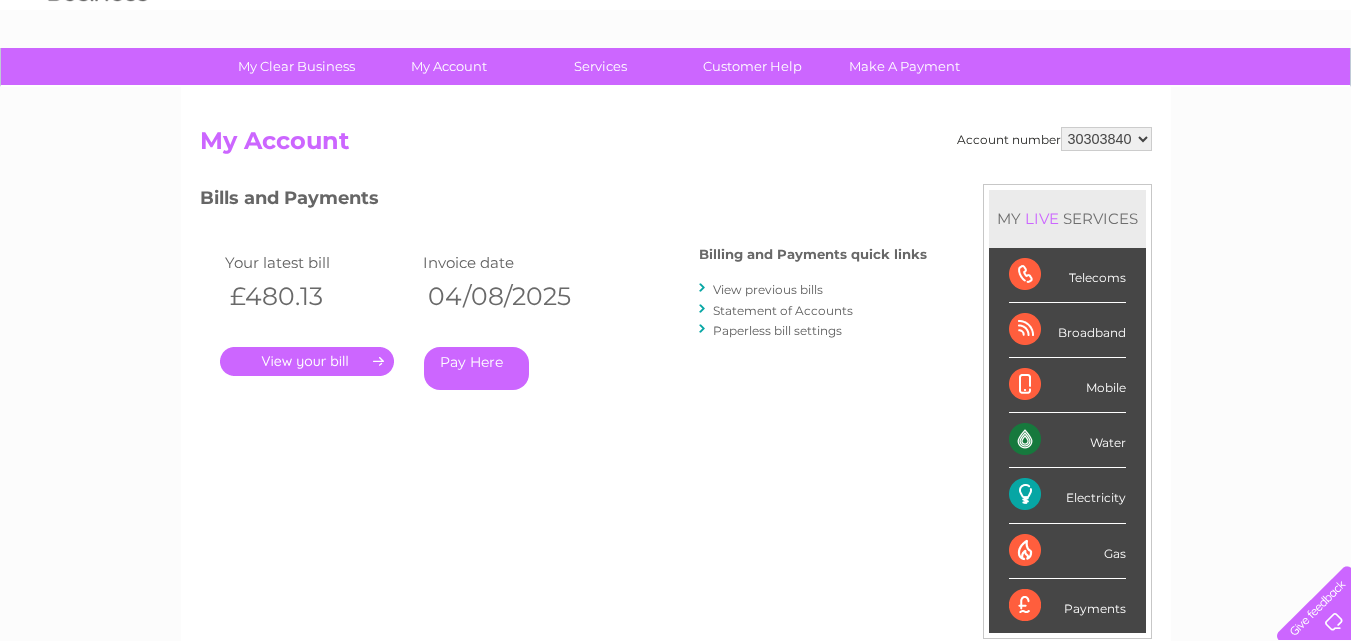 scroll, scrollTop: 0, scrollLeft: 0, axis: both 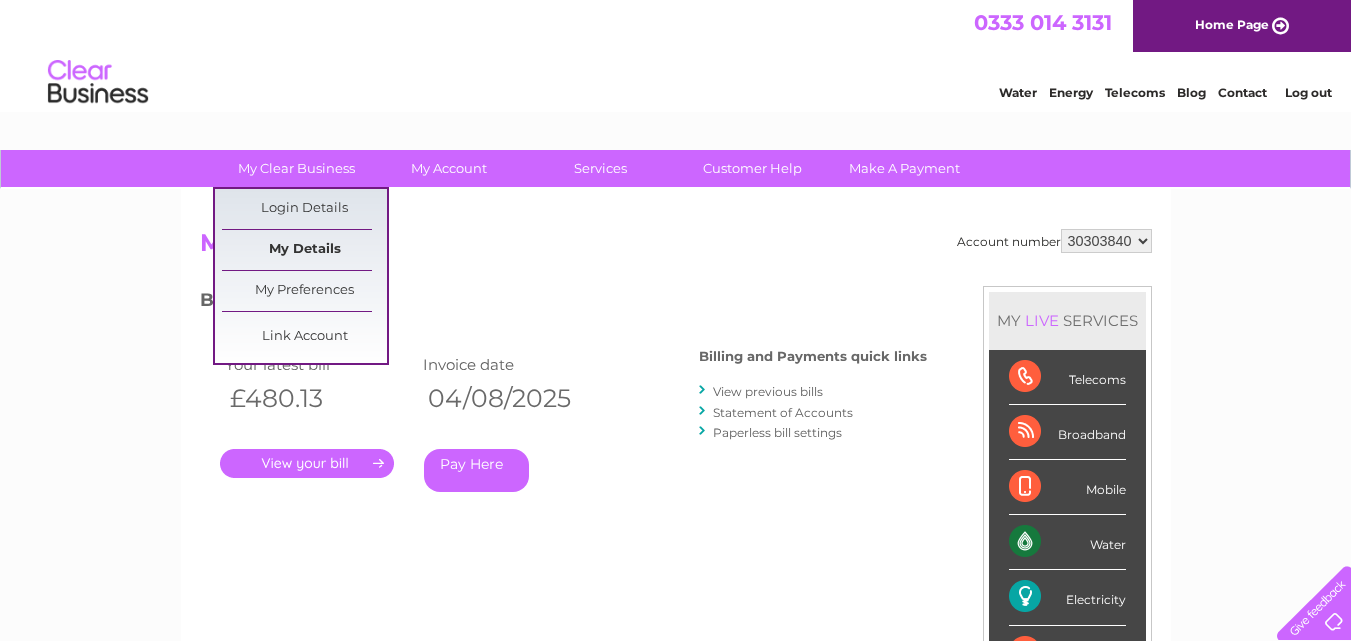 click on "My Details" at bounding box center (304, 250) 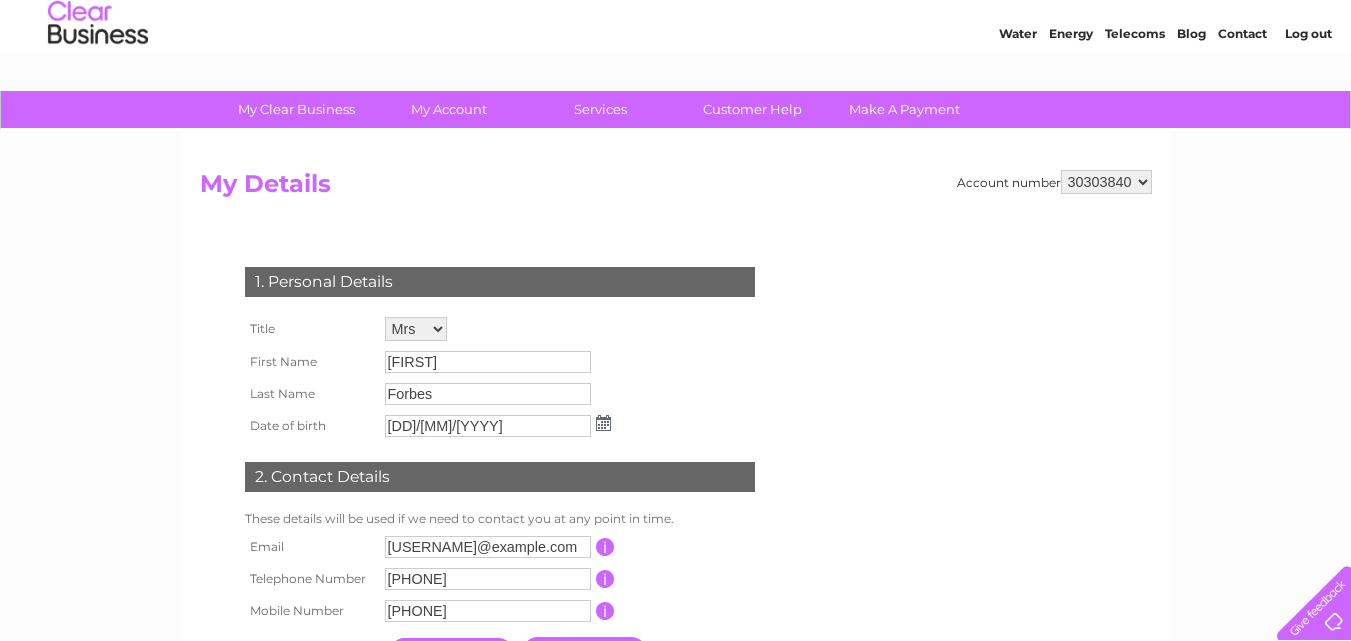 scroll, scrollTop: 0, scrollLeft: 0, axis: both 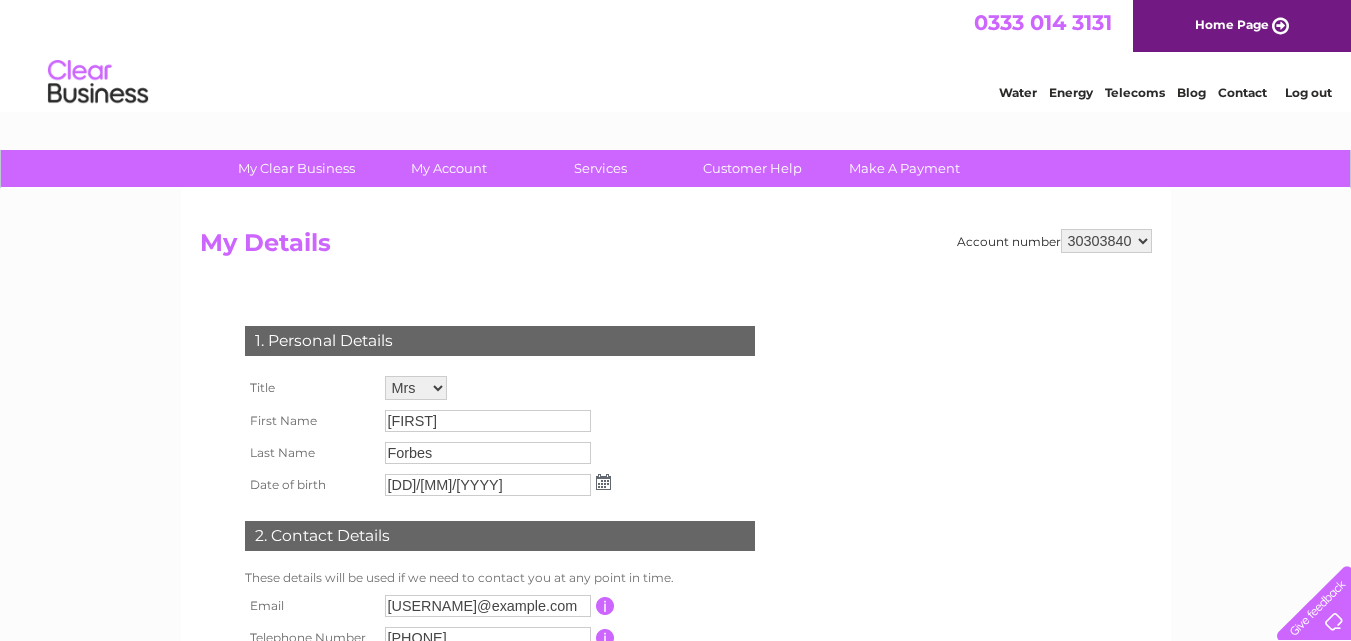 click on "Home Page" at bounding box center [1242, 26] 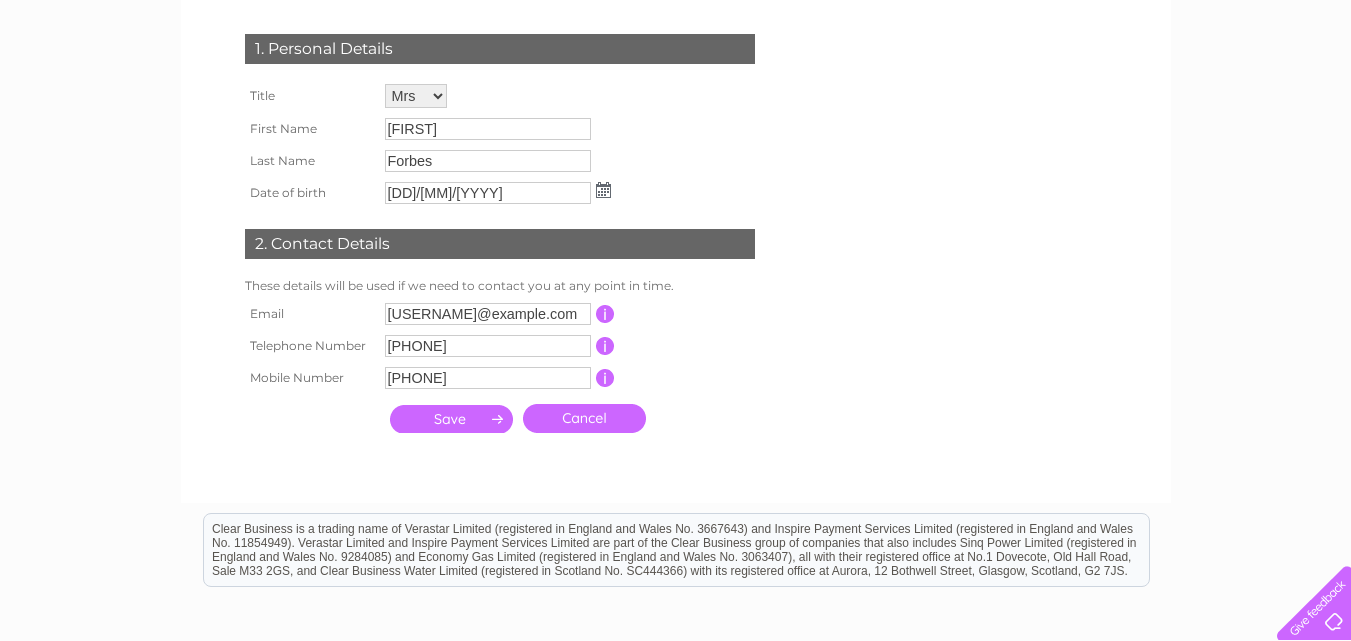 scroll, scrollTop: 0, scrollLeft: 0, axis: both 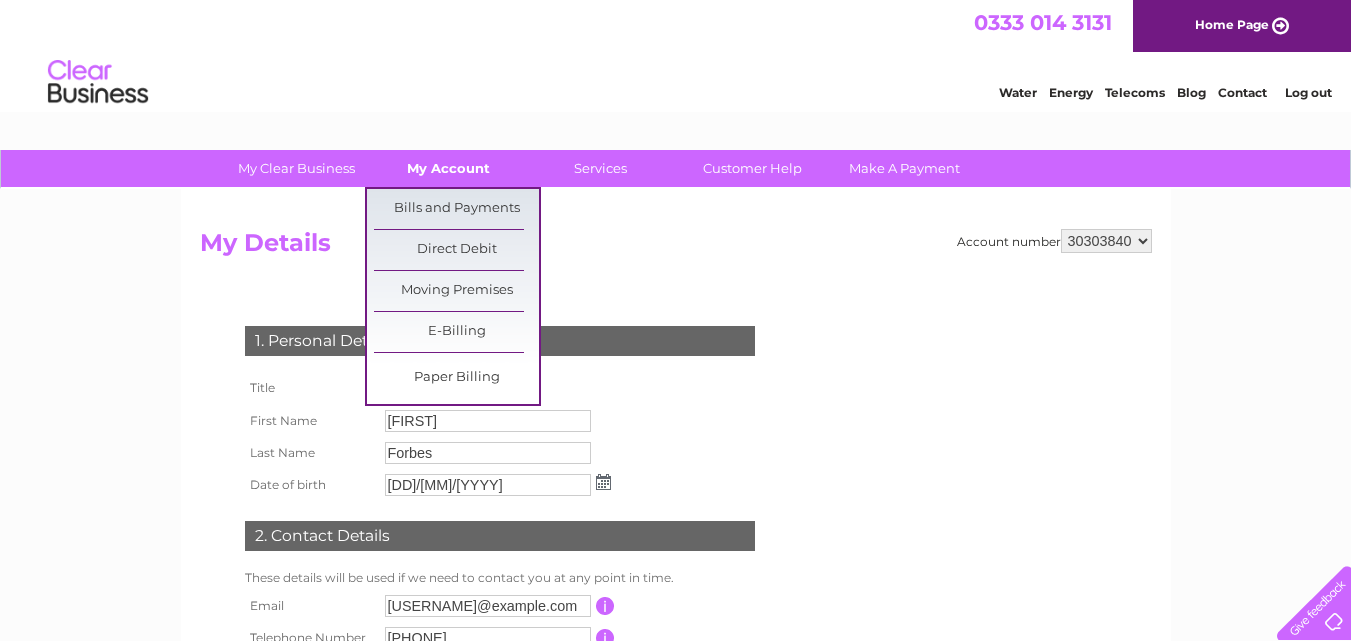 click on "My Account" at bounding box center [448, 168] 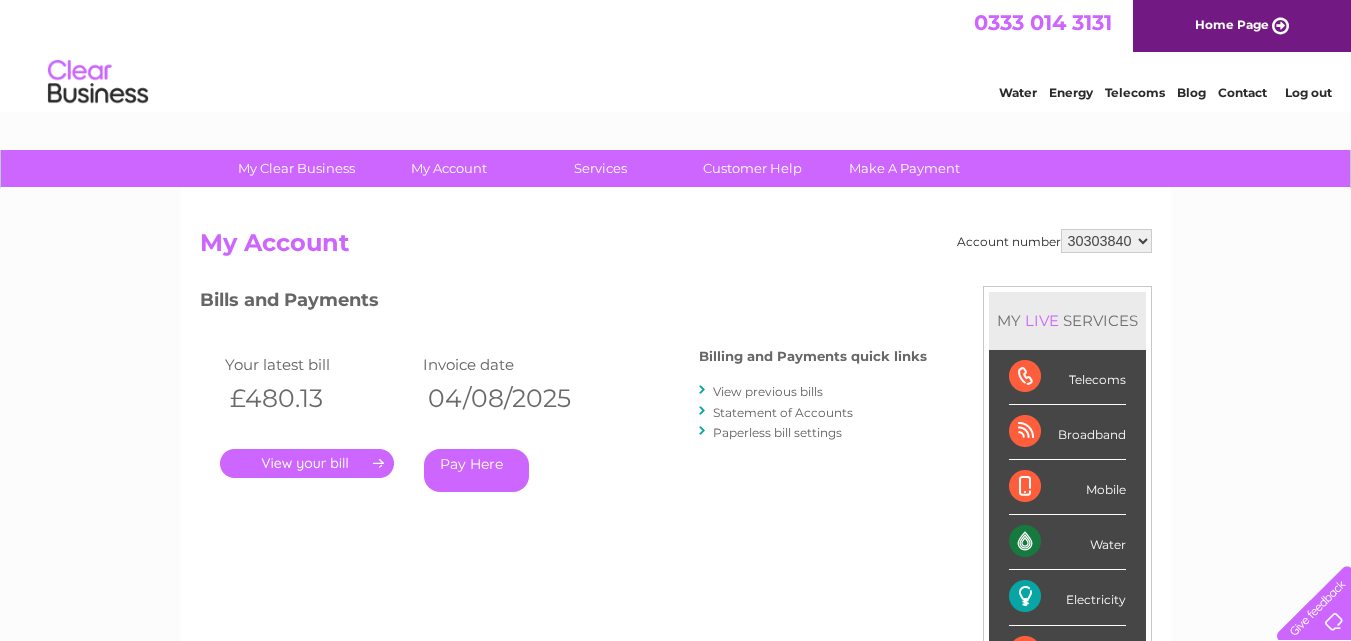 scroll, scrollTop: 0, scrollLeft: 0, axis: both 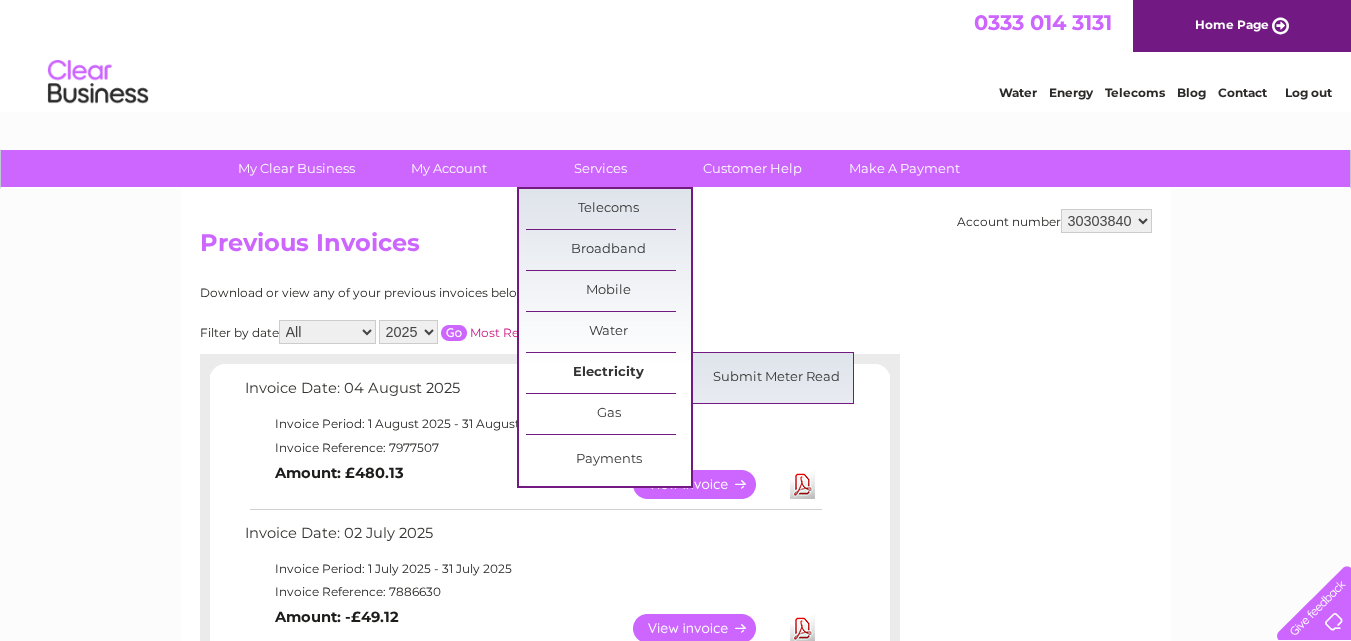 click on "Electricity" at bounding box center [608, 373] 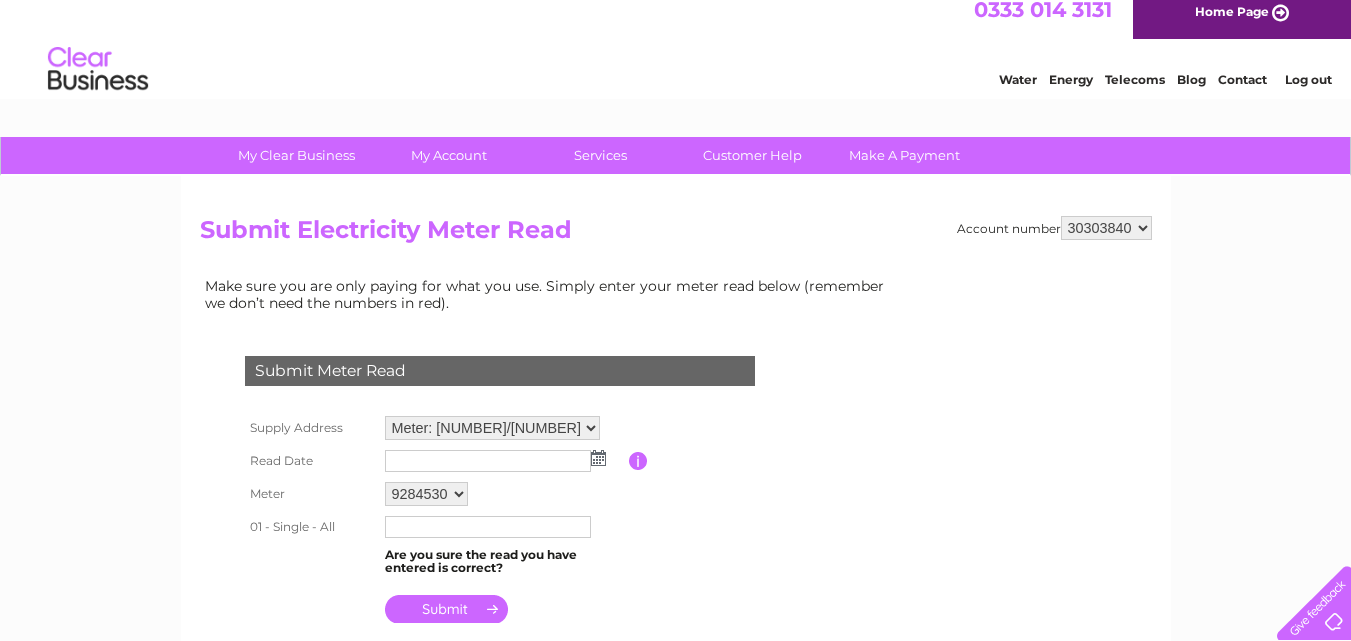 scroll, scrollTop: 0, scrollLeft: 0, axis: both 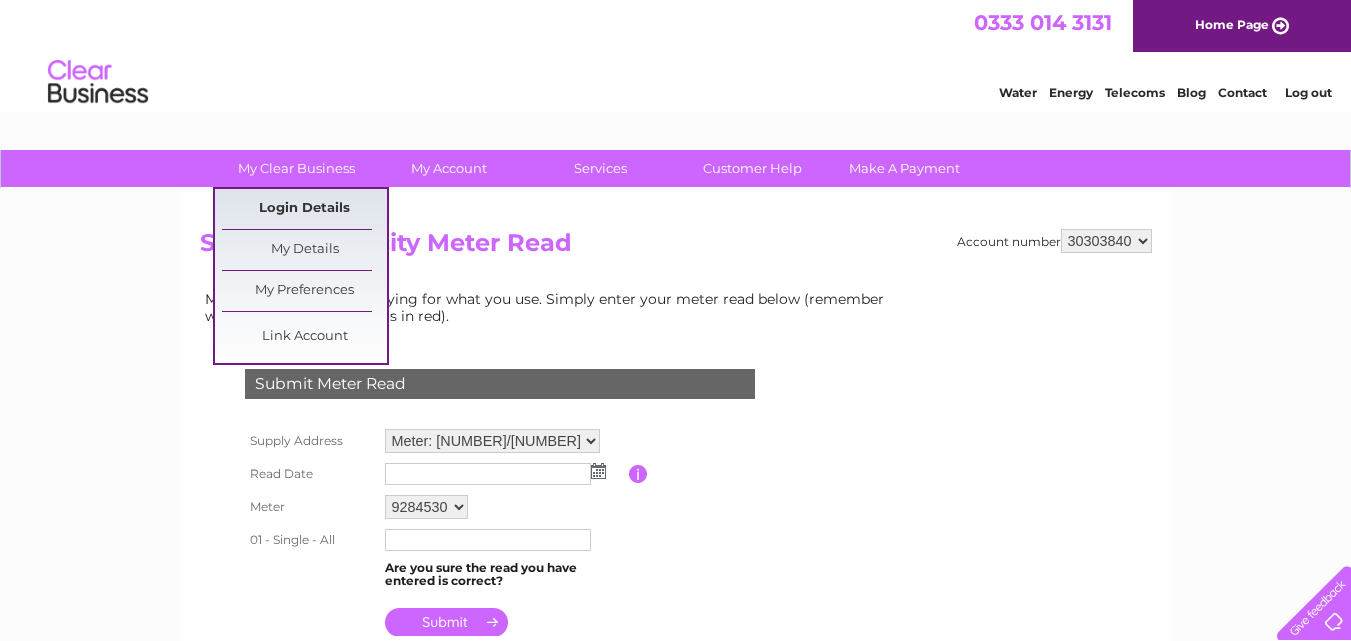 click on "Login Details" at bounding box center (304, 209) 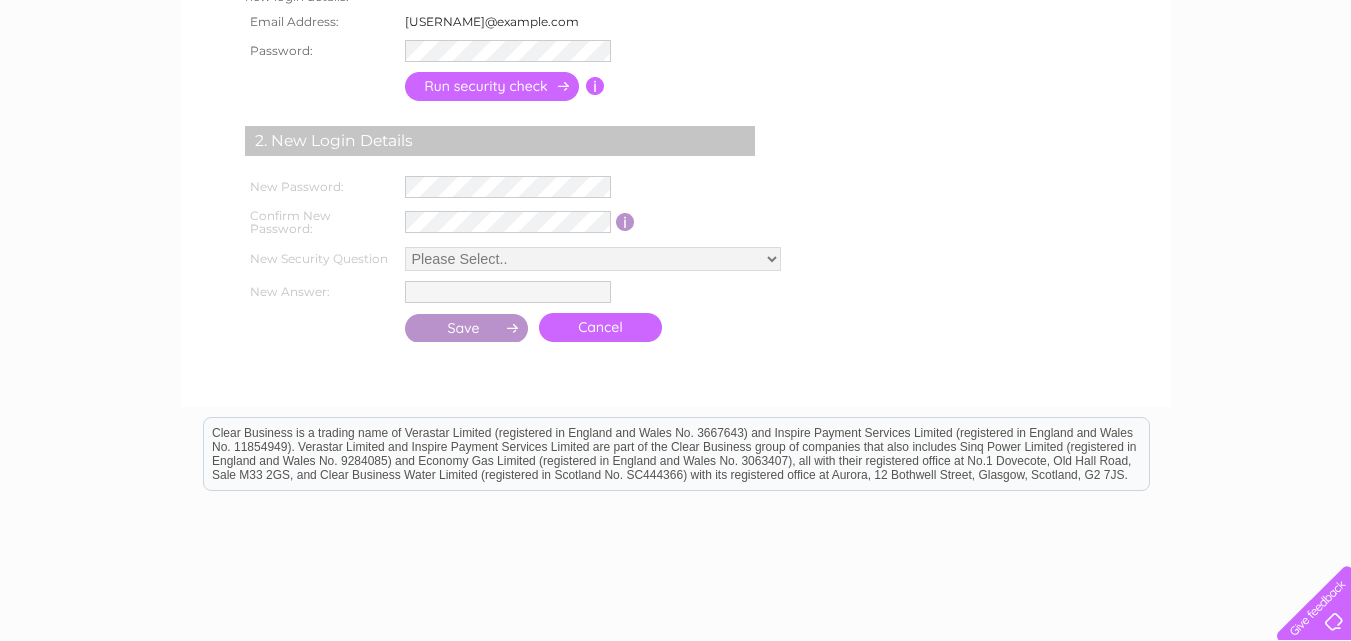 scroll, scrollTop: 0, scrollLeft: 0, axis: both 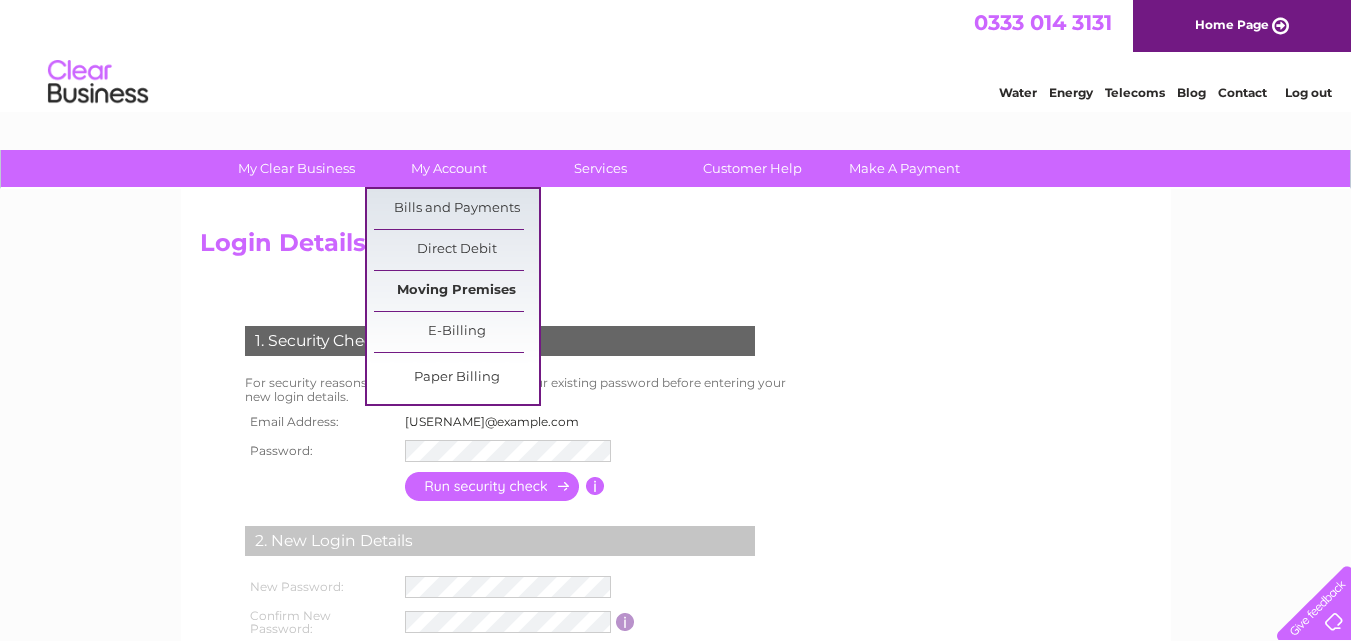 click on "Moving Premises" at bounding box center [456, 291] 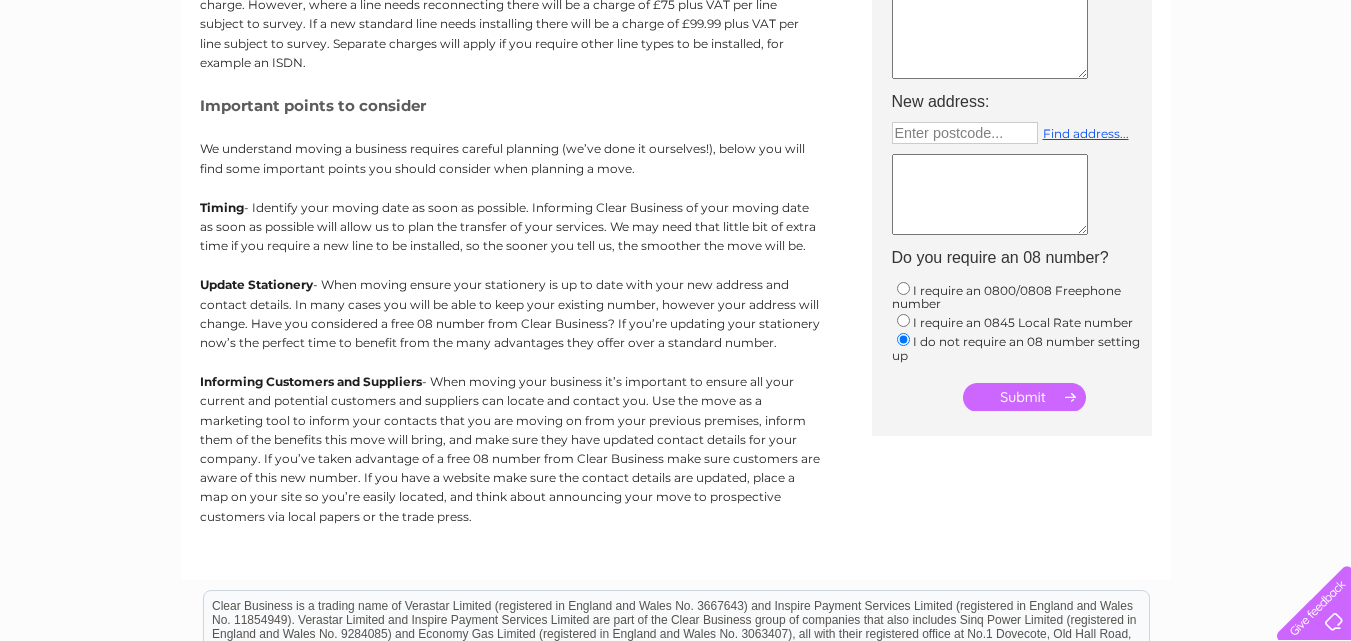 scroll, scrollTop: 0, scrollLeft: 0, axis: both 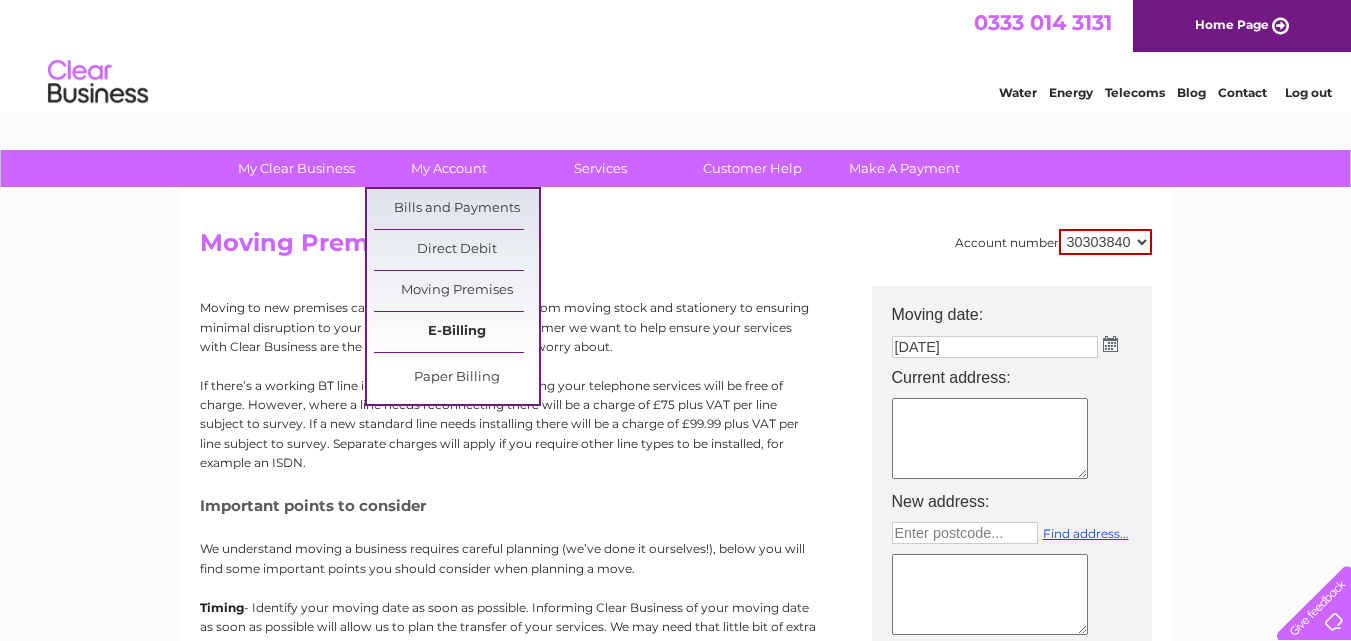 click on "E-Billing" at bounding box center (456, 332) 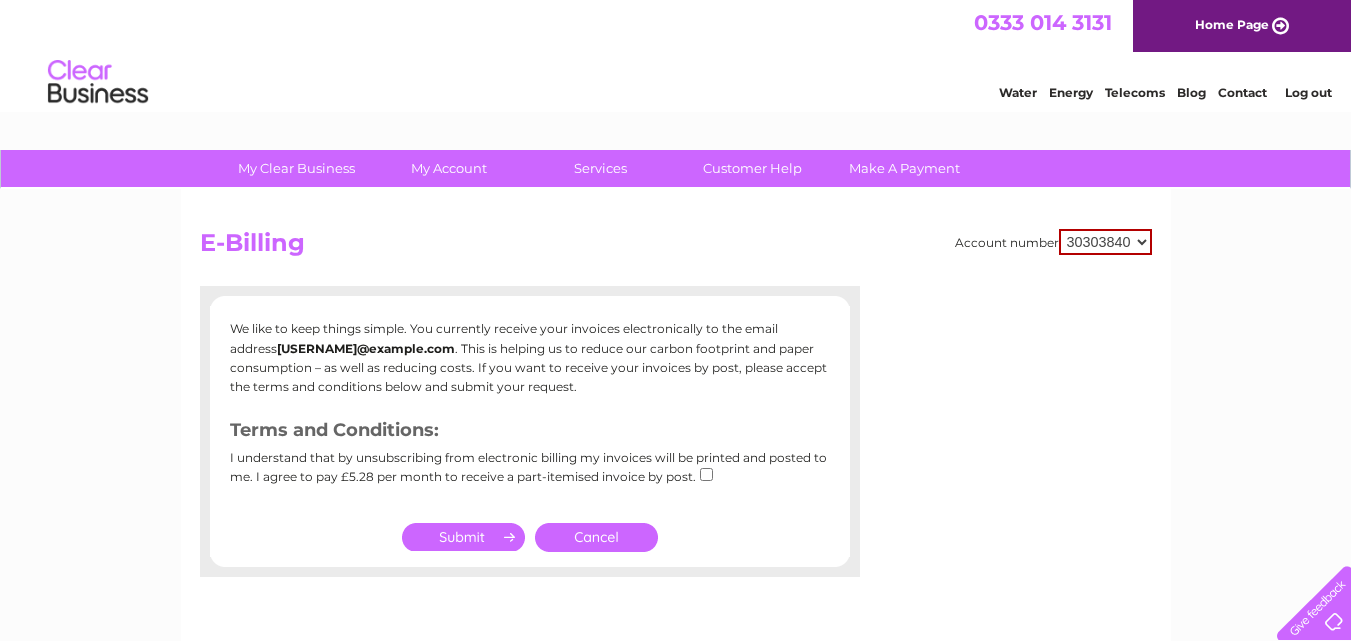 scroll, scrollTop: 0, scrollLeft: 0, axis: both 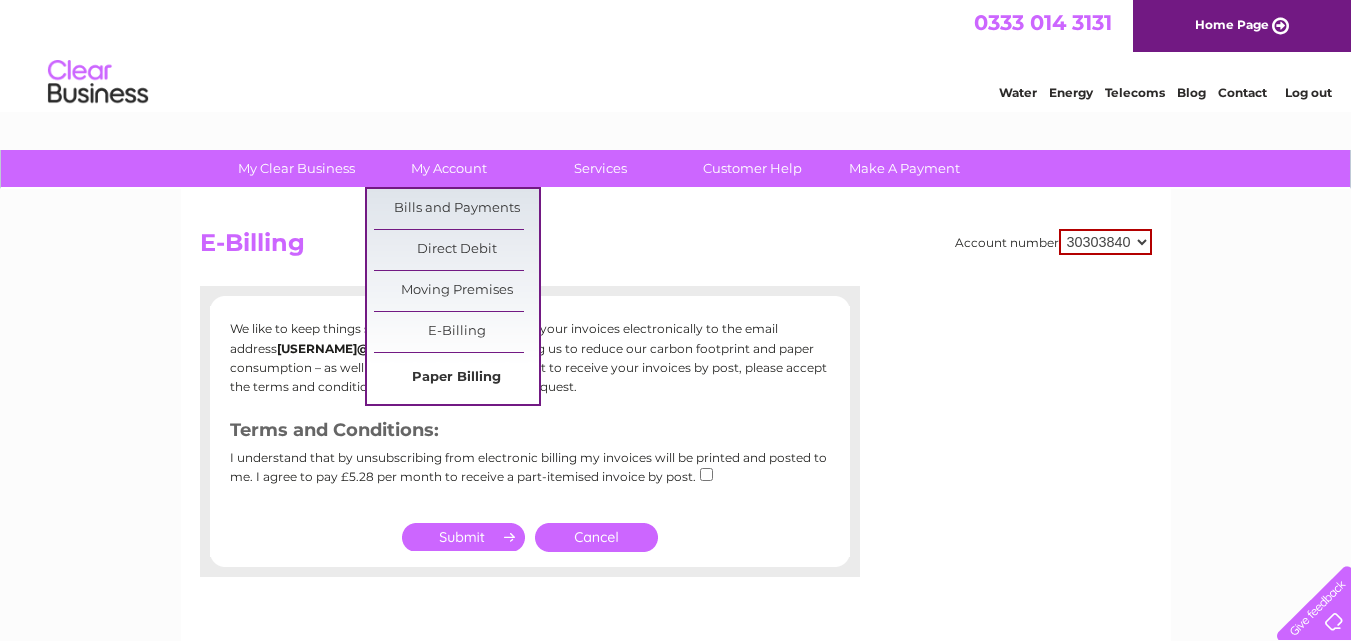 click on "Paper Billing" at bounding box center (456, 378) 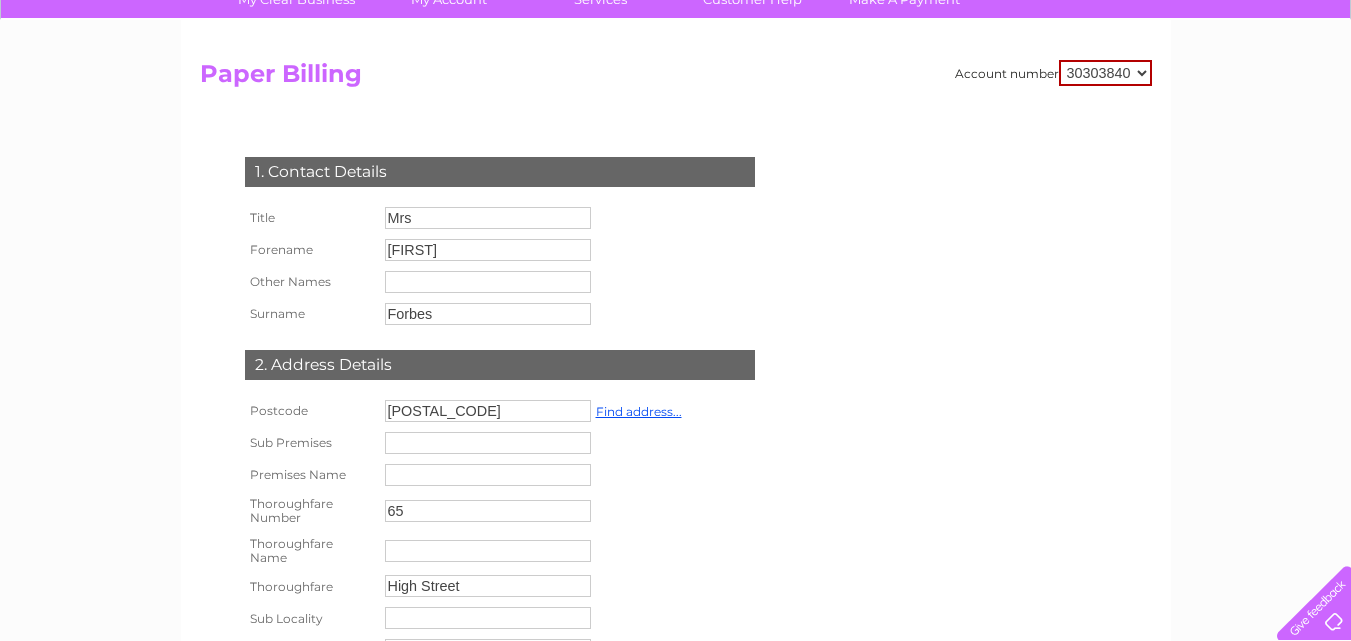 scroll, scrollTop: 0, scrollLeft: 0, axis: both 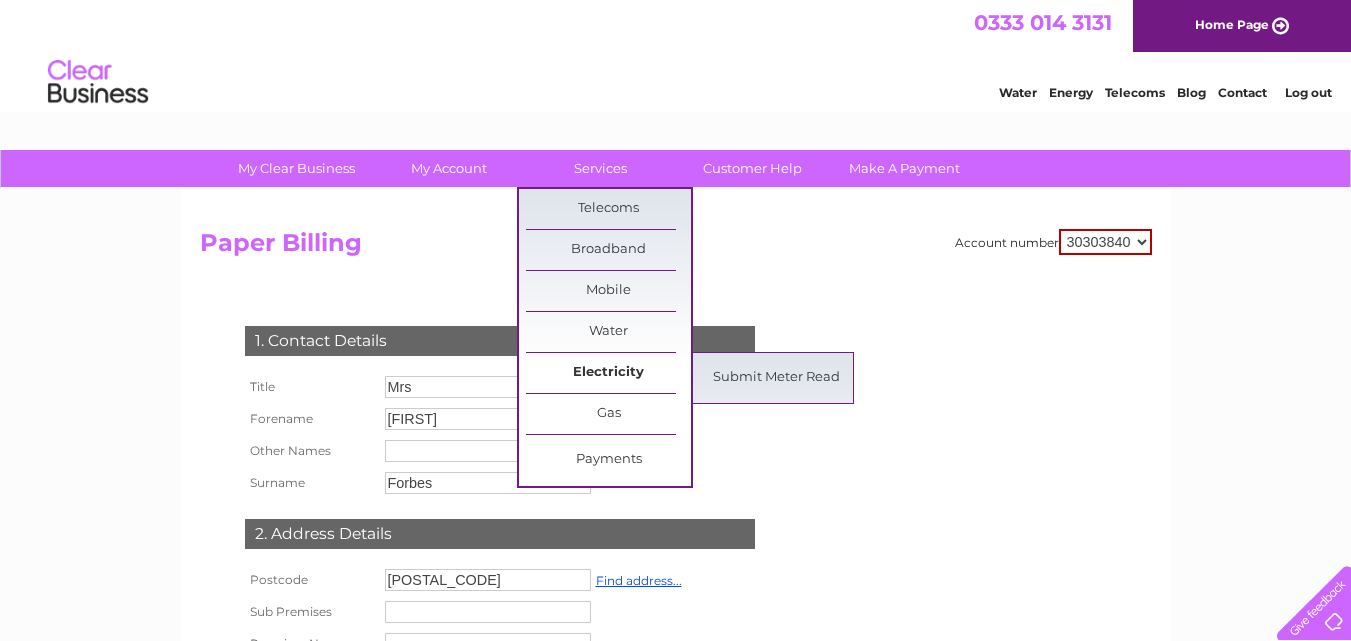 click on "Electricity" at bounding box center [608, 373] 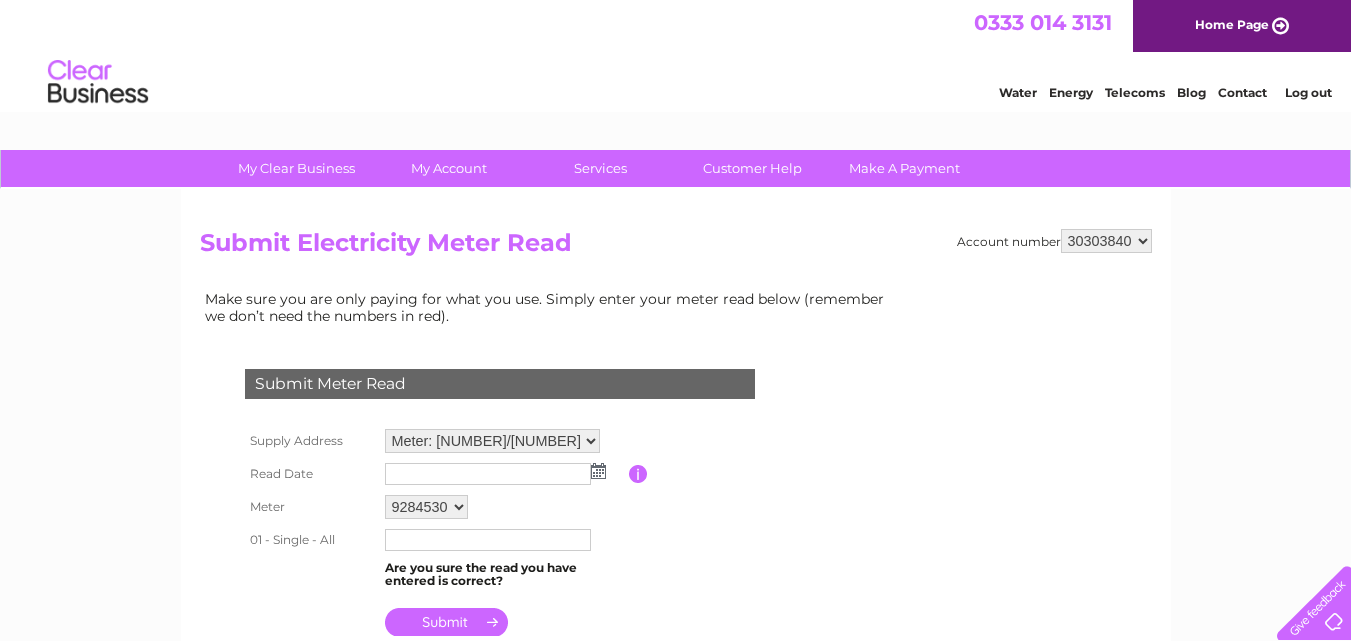 scroll, scrollTop: 0, scrollLeft: 0, axis: both 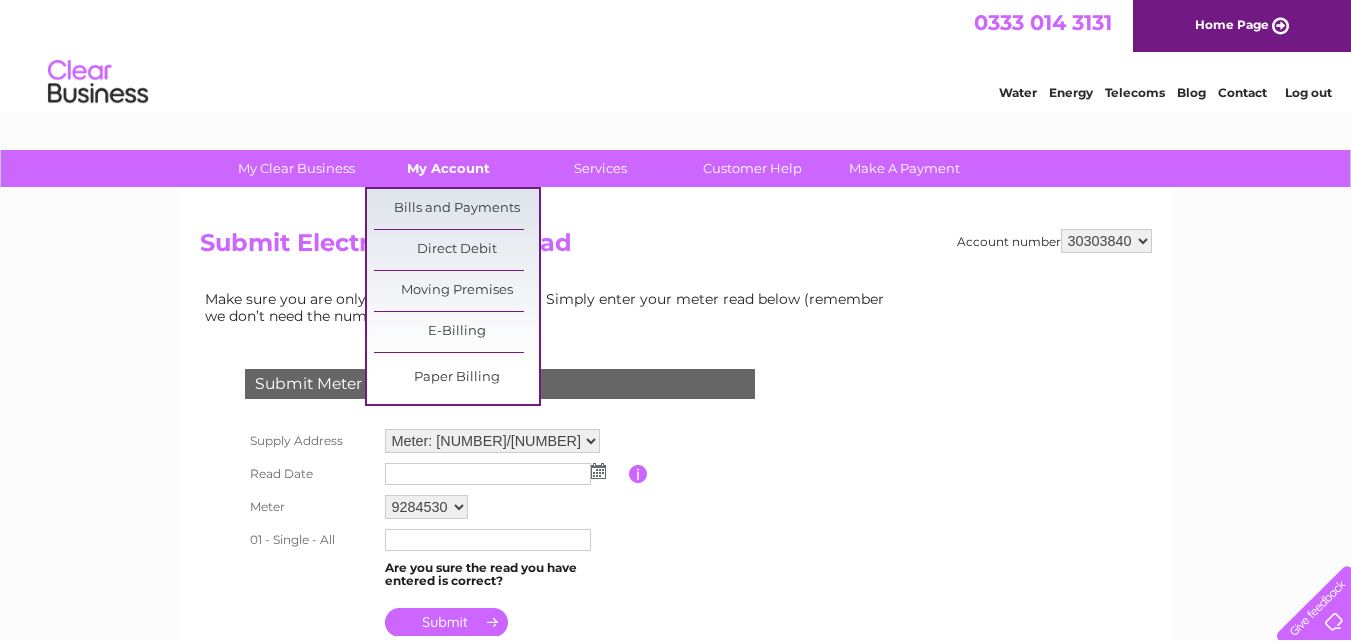 drag, startPoint x: 452, startPoint y: 148, endPoint x: 454, endPoint y: 172, distance: 24.083189 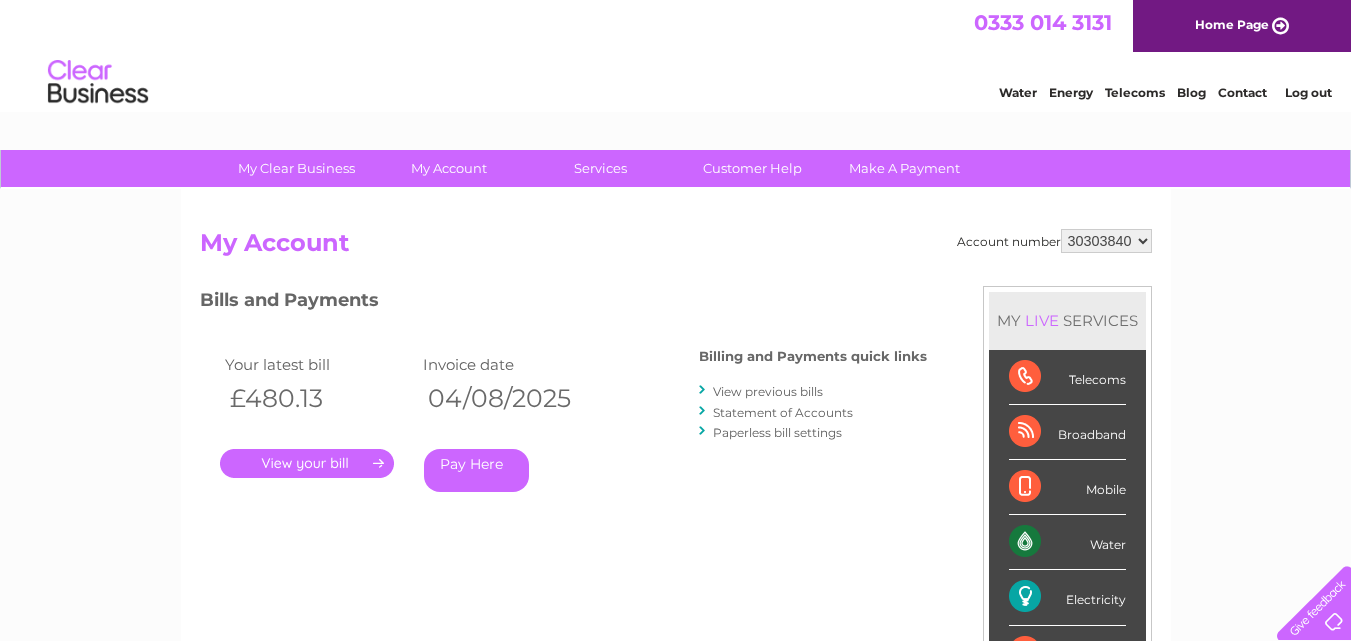 scroll, scrollTop: 0, scrollLeft: 0, axis: both 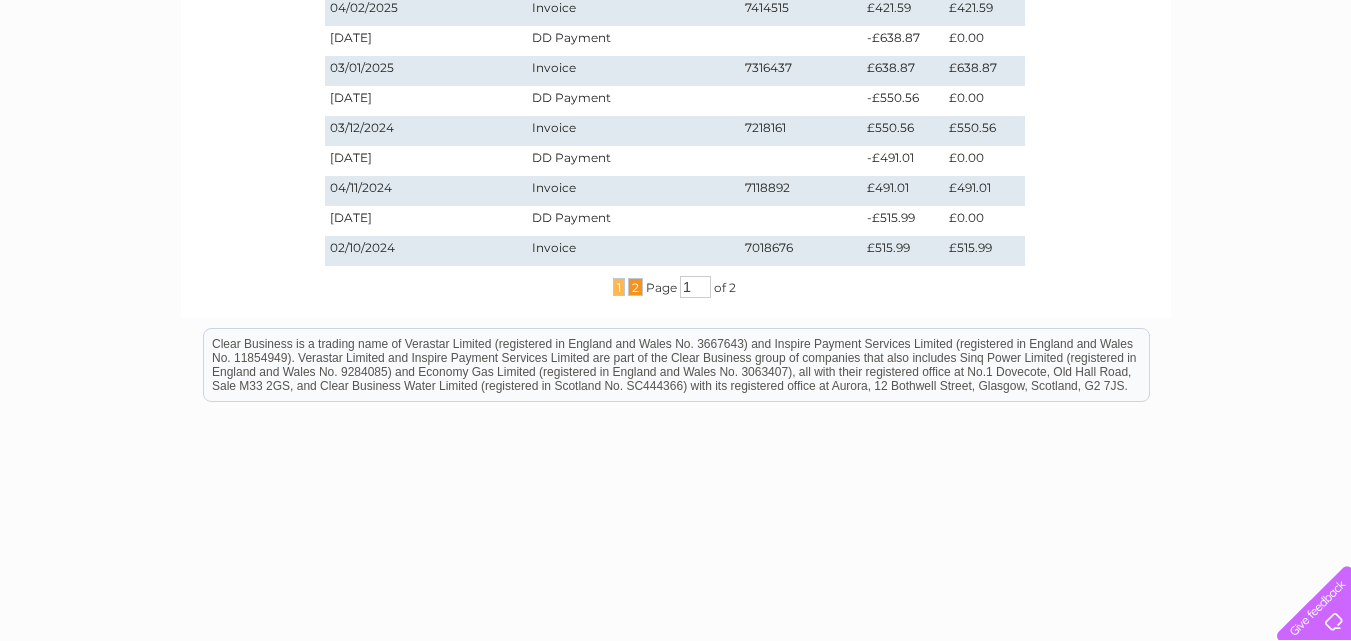 click on "2" at bounding box center (635, 287) 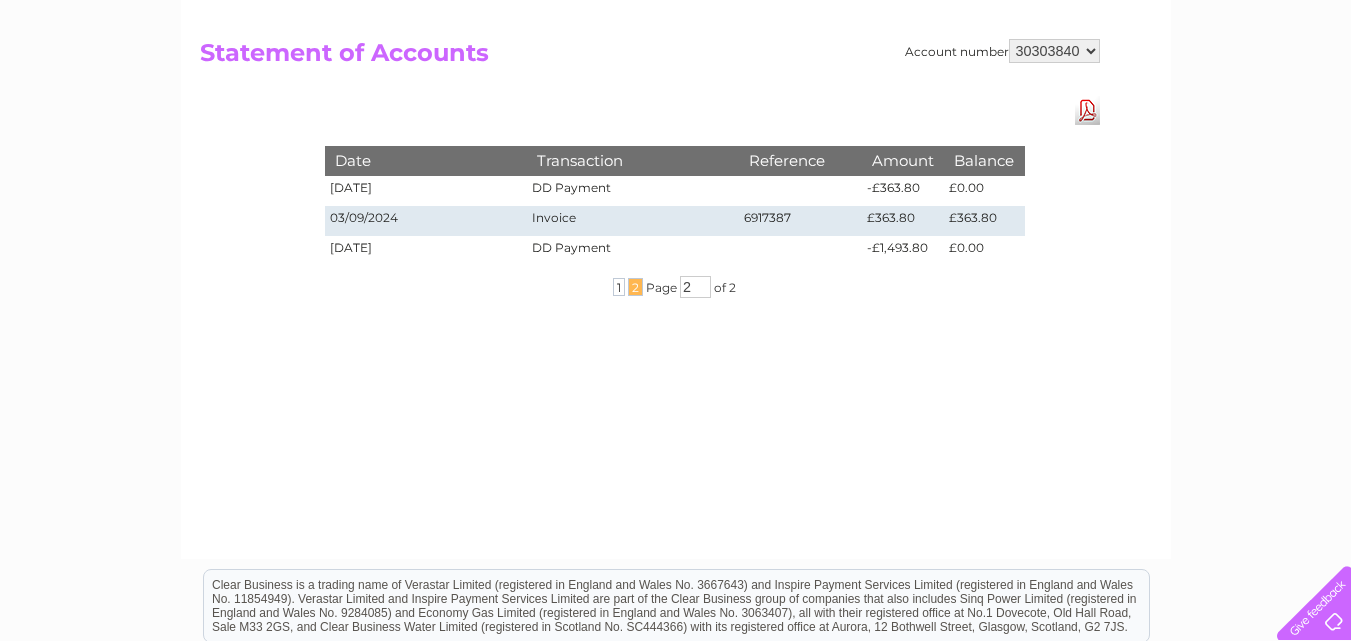 scroll, scrollTop: 0, scrollLeft: 0, axis: both 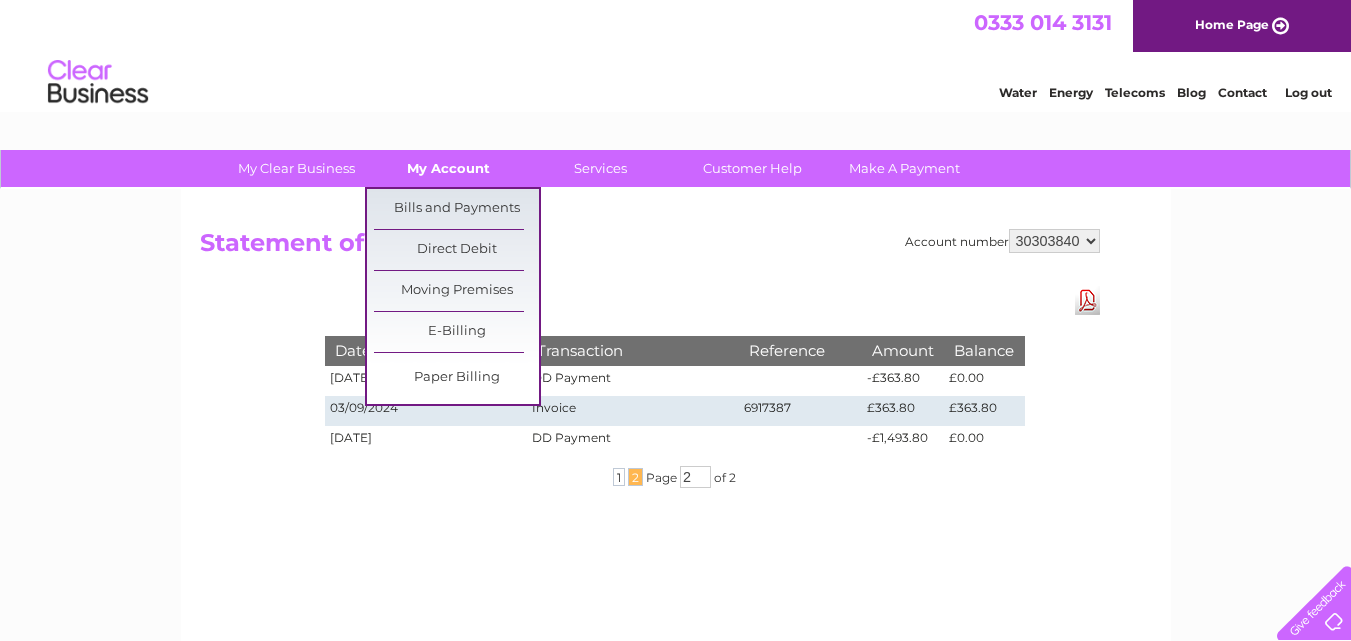click on "My Account" at bounding box center (448, 168) 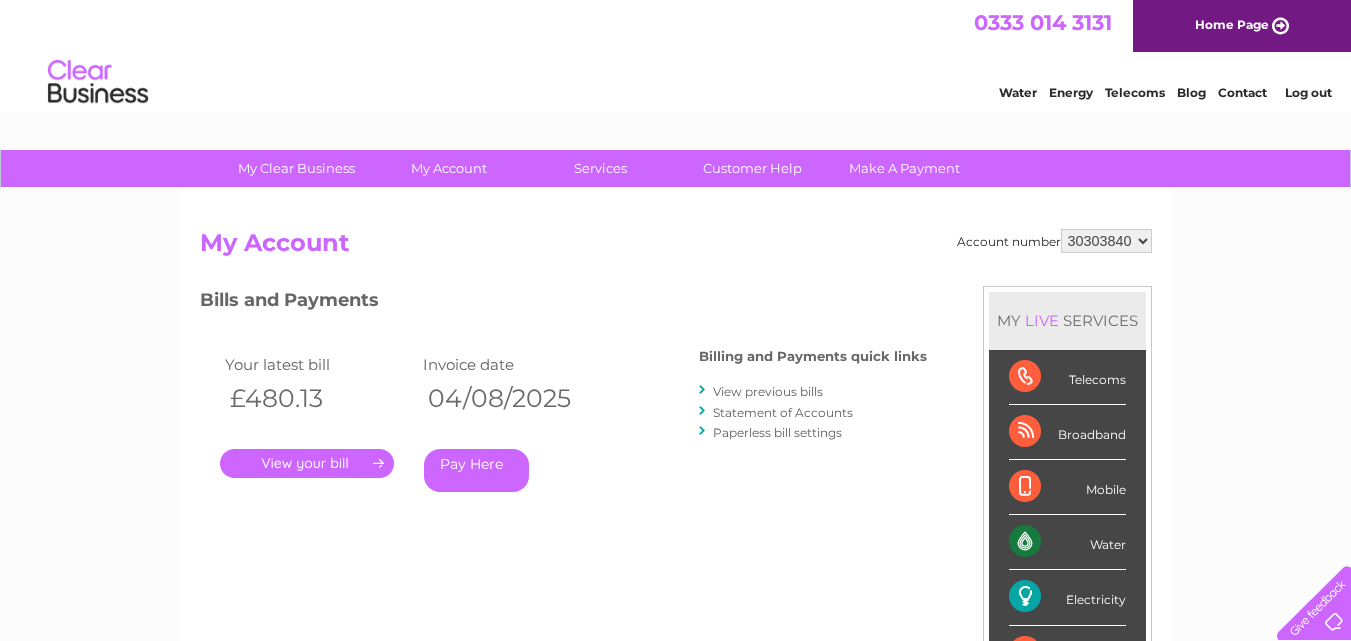 scroll, scrollTop: 0, scrollLeft: 0, axis: both 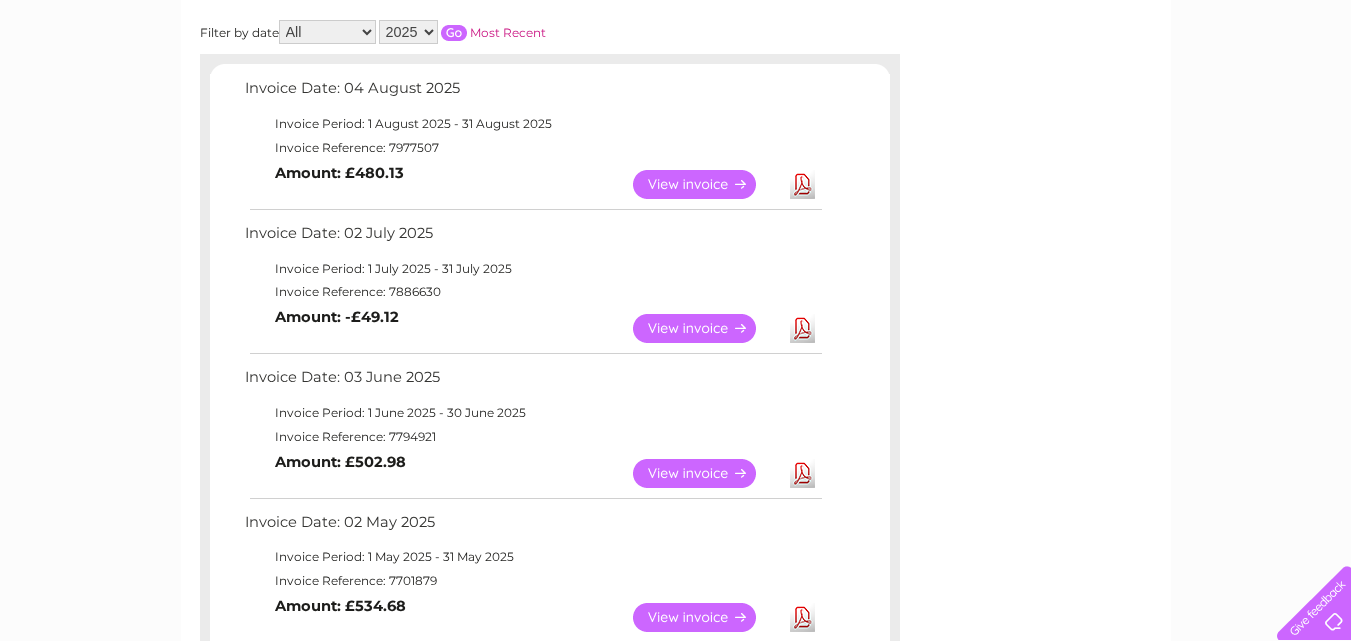 click on "View" at bounding box center [706, 184] 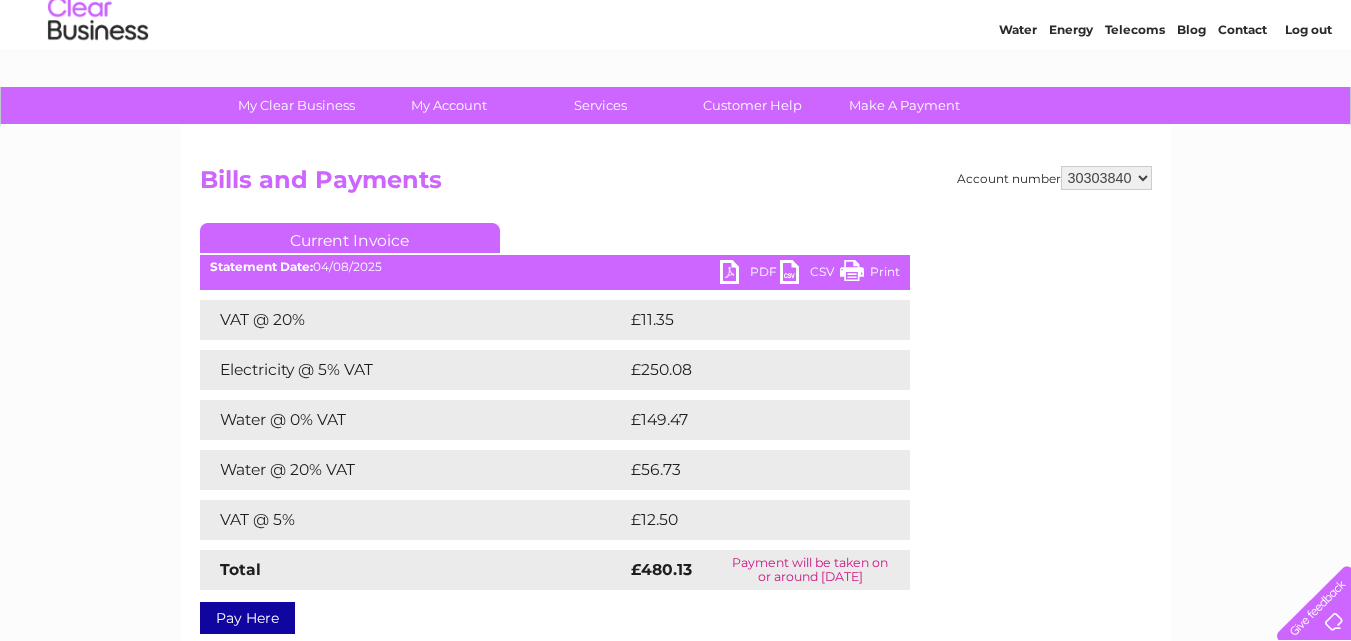 scroll, scrollTop: 0, scrollLeft: 0, axis: both 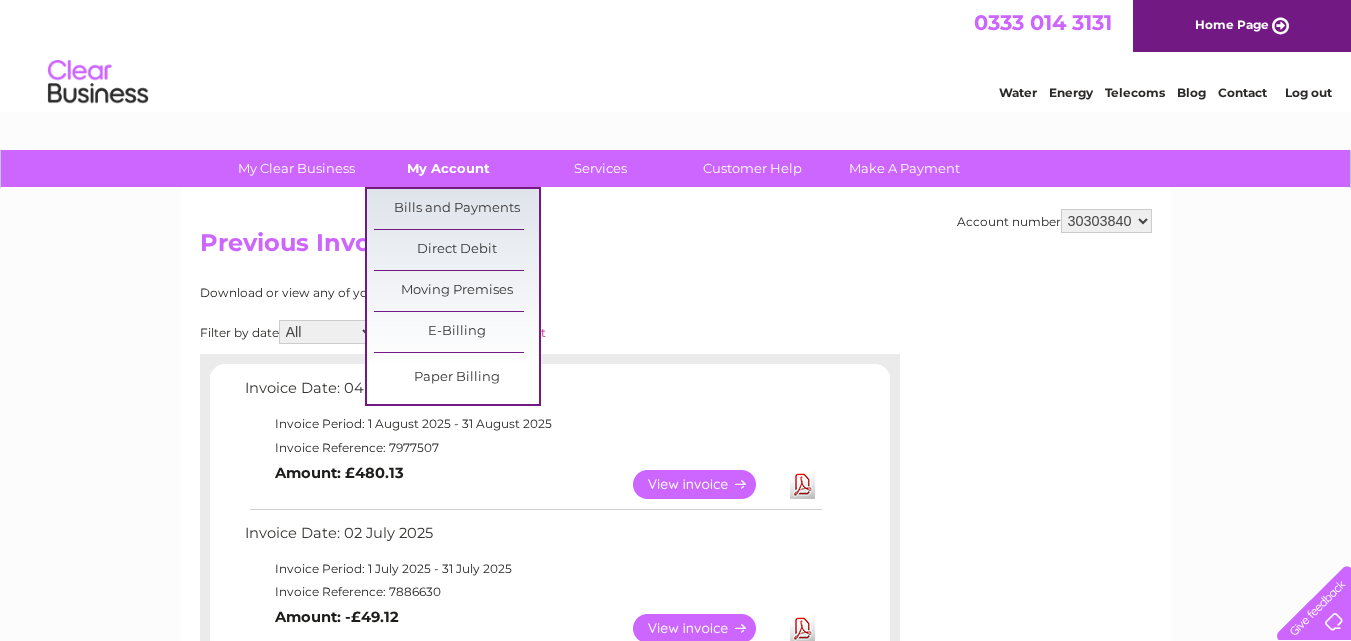 click on "My Account" at bounding box center (448, 168) 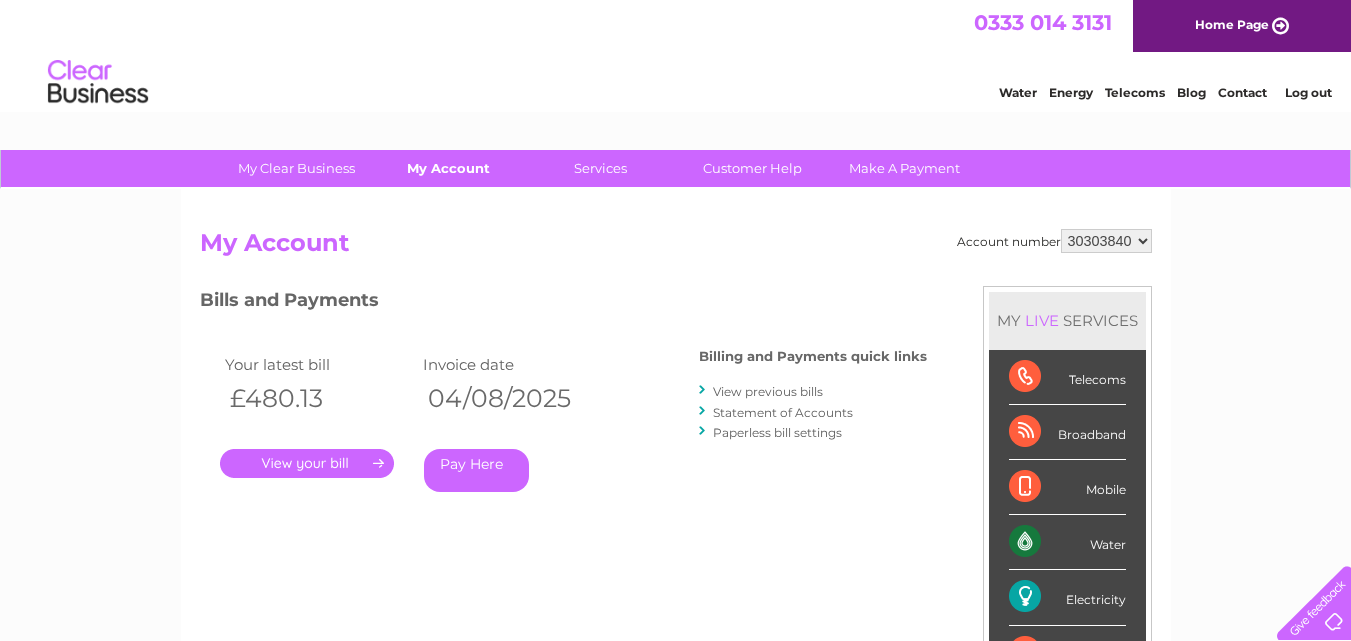 scroll, scrollTop: 0, scrollLeft: 0, axis: both 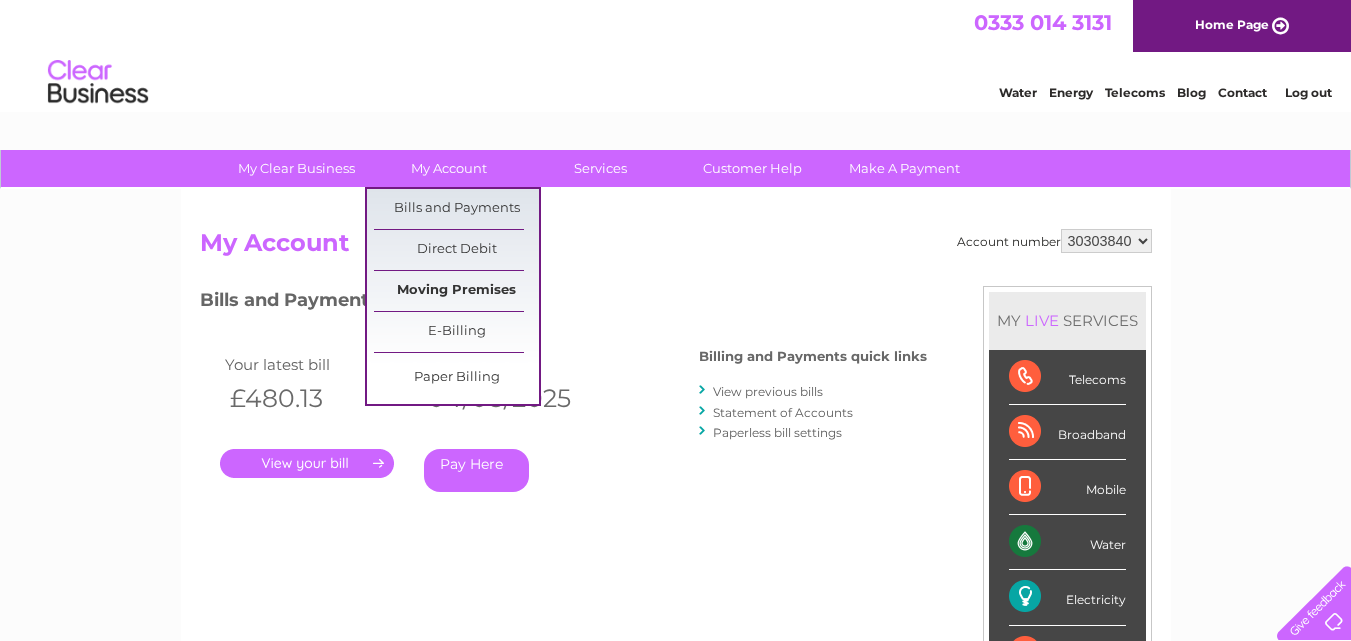 click on "Moving Premises" at bounding box center (456, 291) 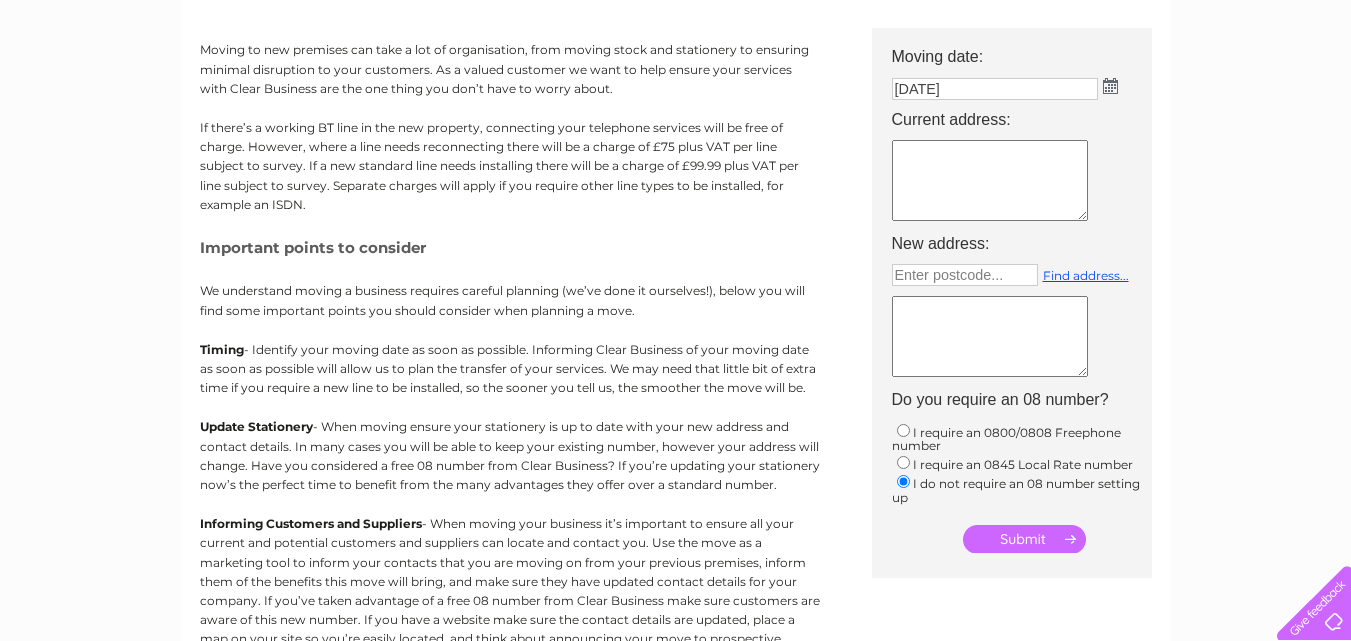 scroll, scrollTop: 200, scrollLeft: 0, axis: vertical 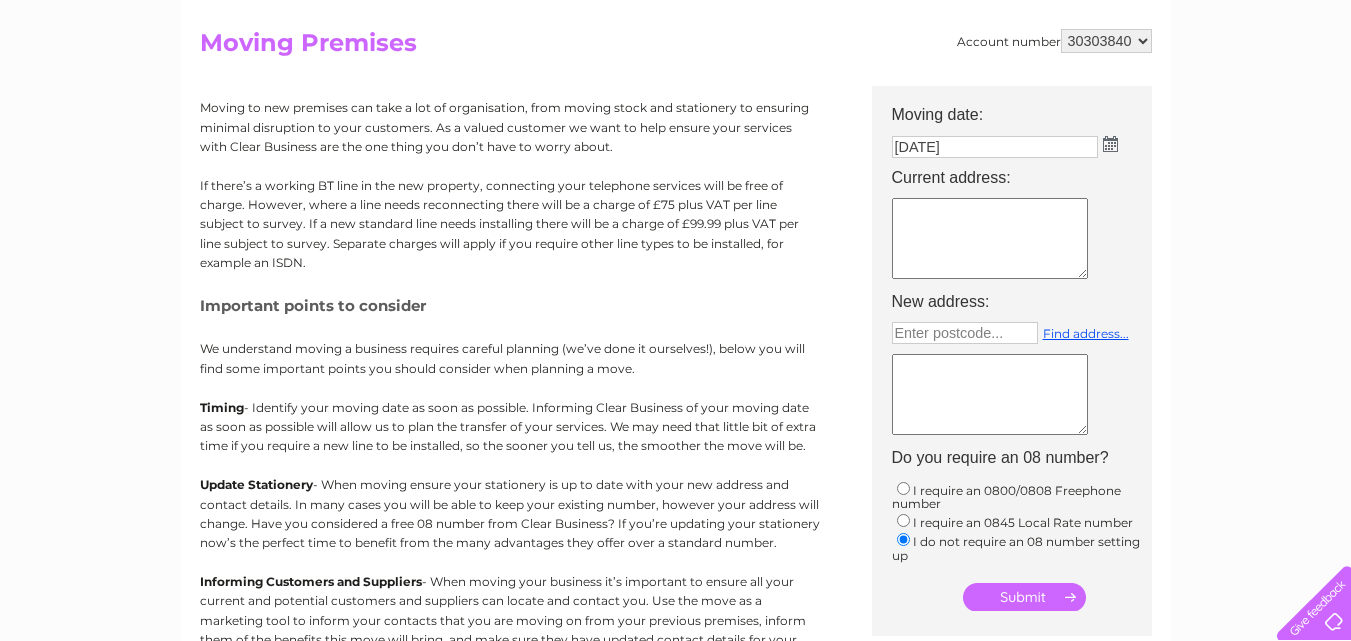 click at bounding box center [990, 238] 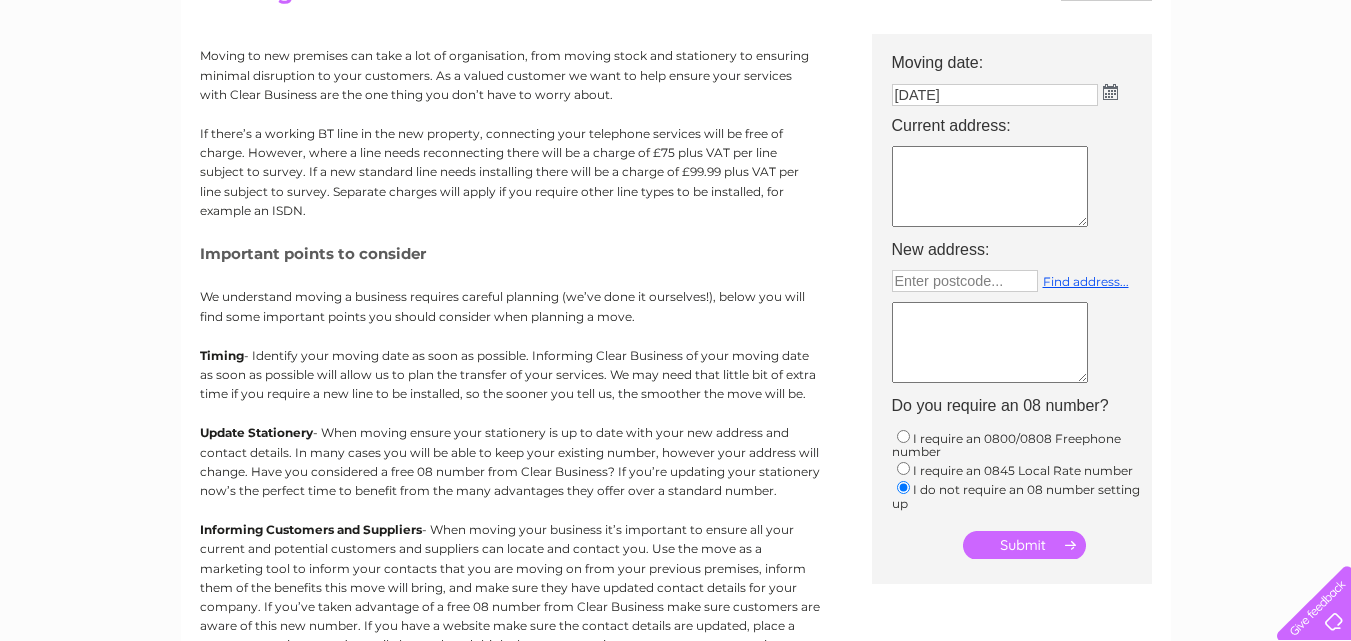 scroll, scrollTop: 400, scrollLeft: 0, axis: vertical 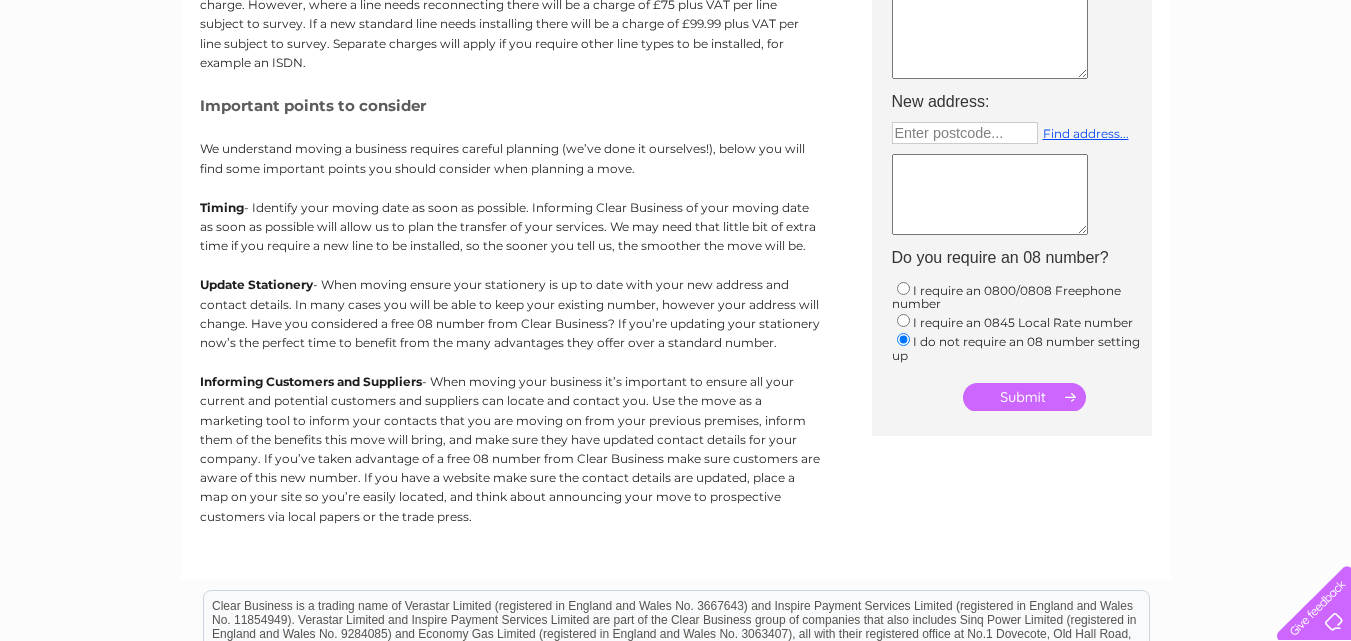 click at bounding box center [990, 194] 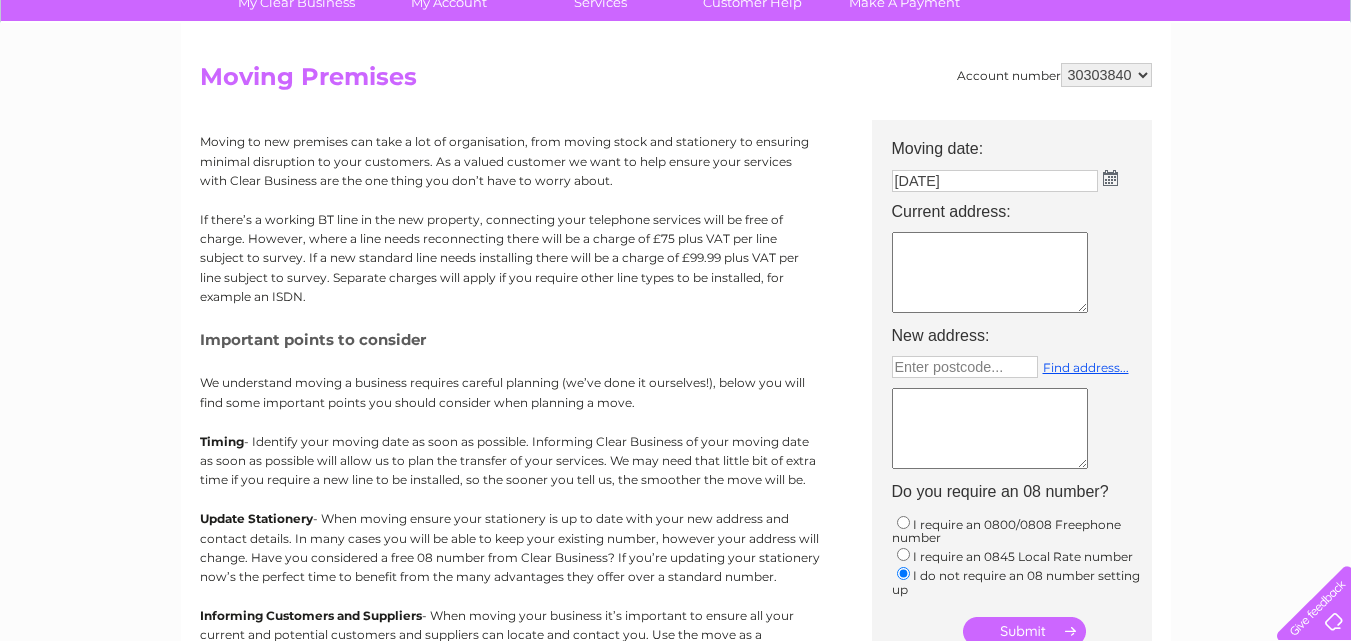scroll, scrollTop: 200, scrollLeft: 0, axis: vertical 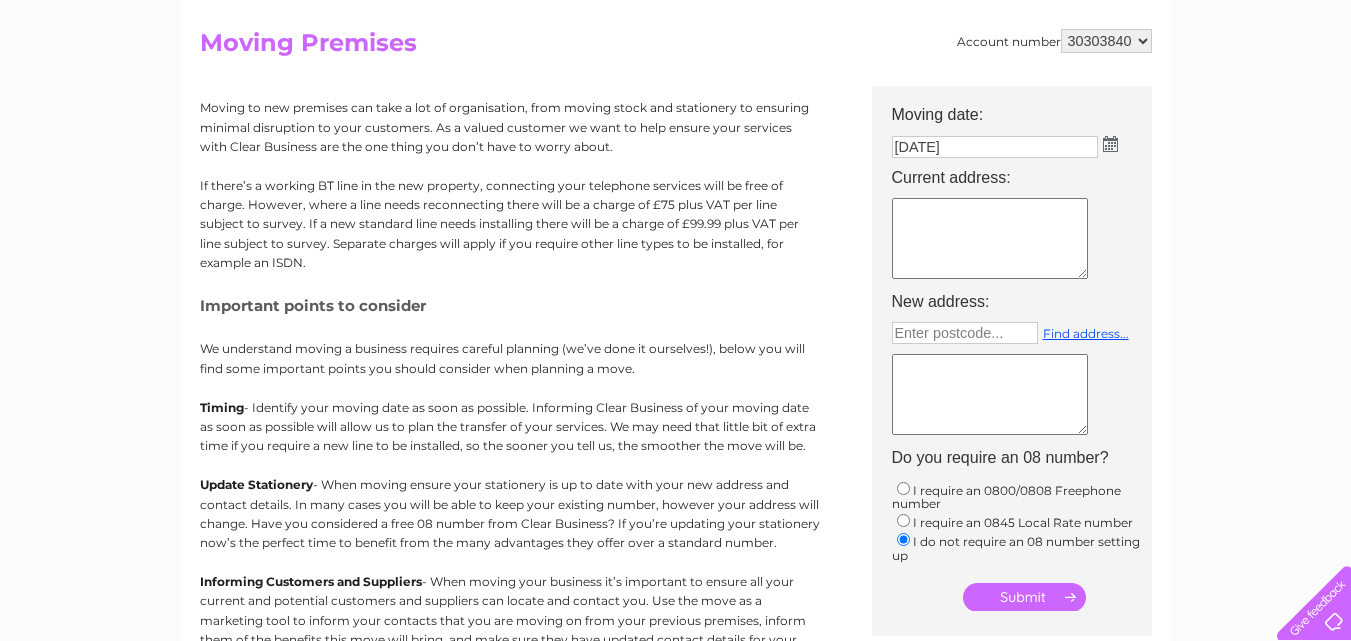 click at bounding box center [990, 238] 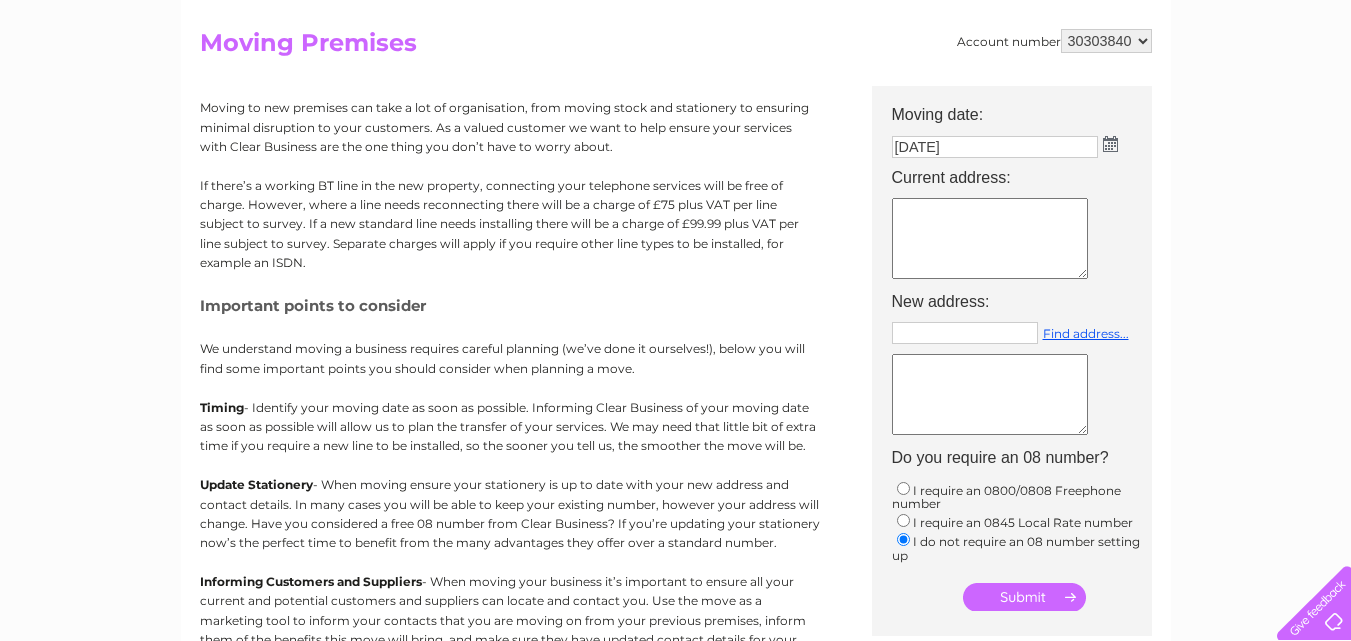 click at bounding box center (965, 333) 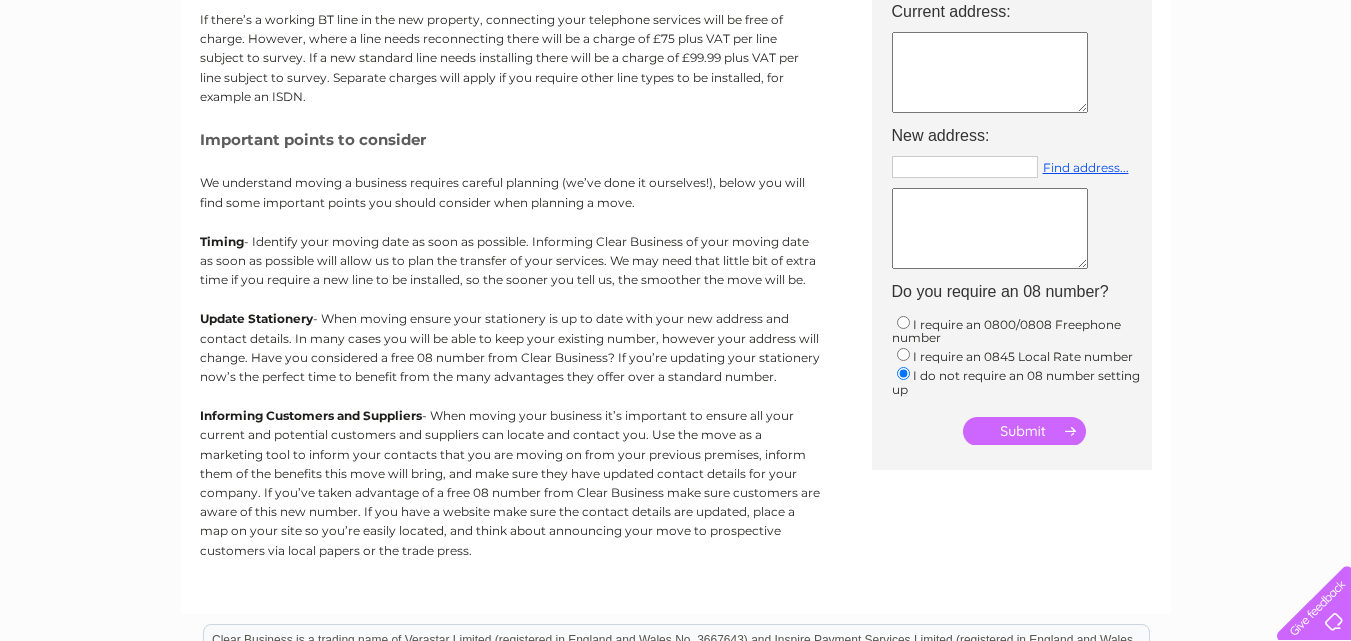 scroll, scrollTop: 400, scrollLeft: 0, axis: vertical 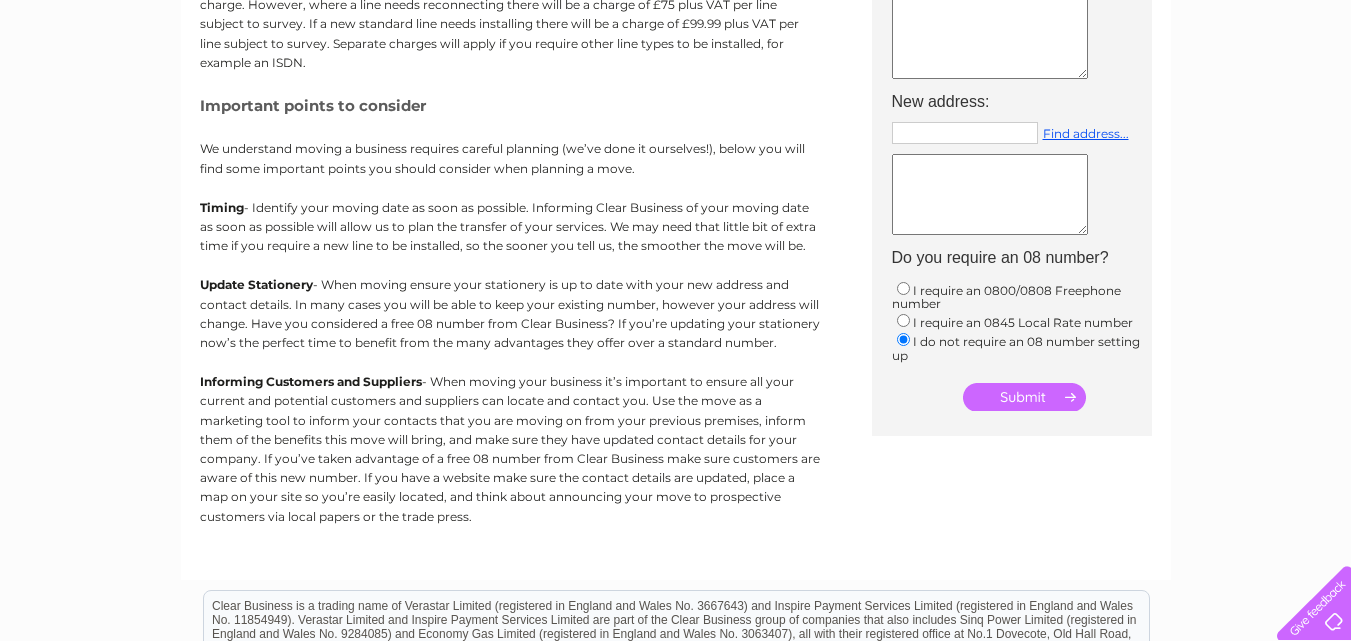 type on "Enter postcode..." 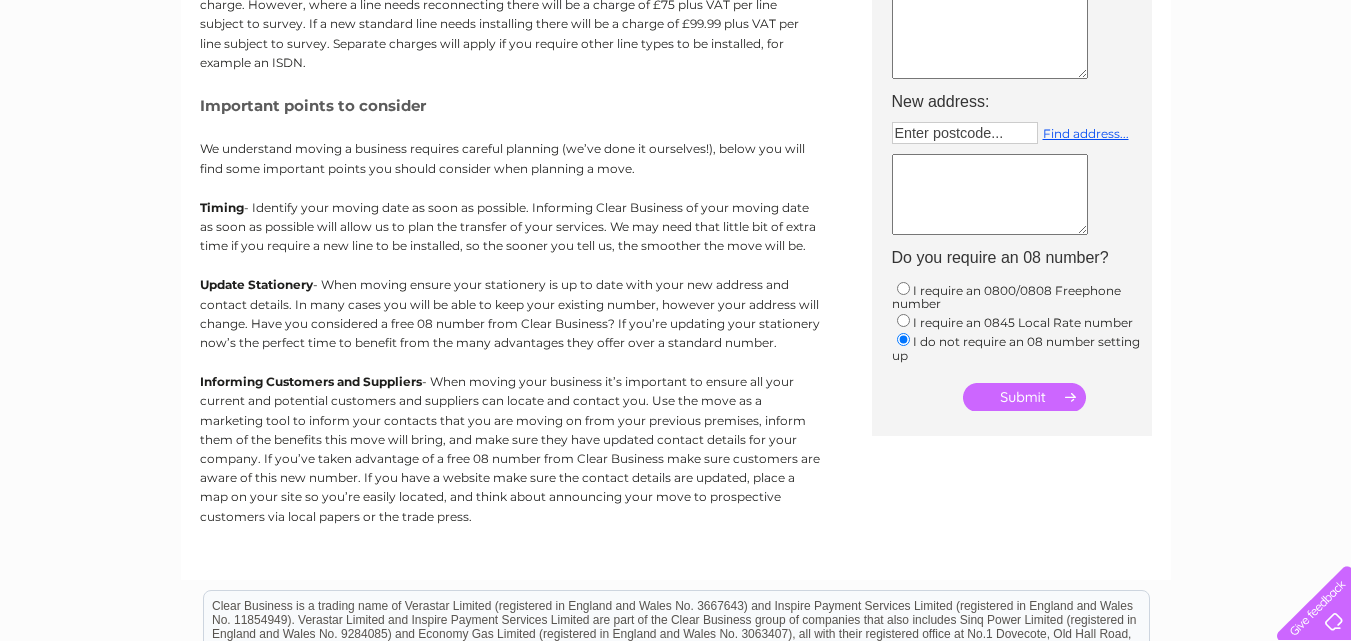 click at bounding box center [990, 194] 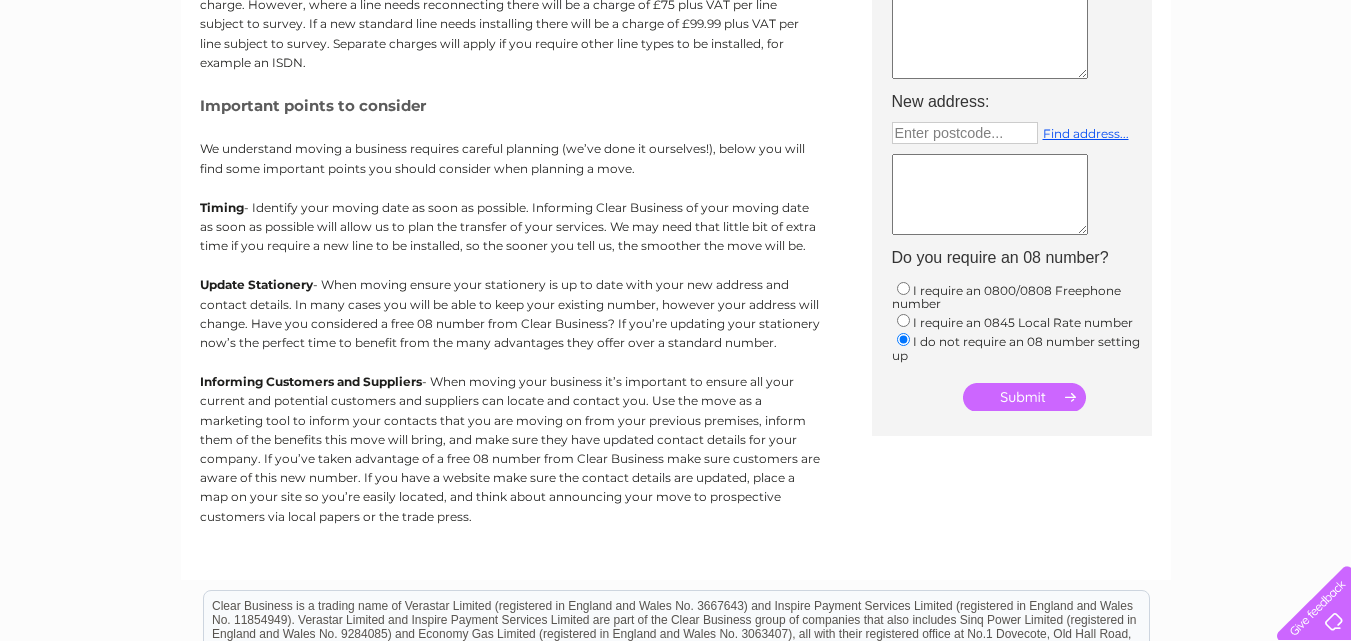 click at bounding box center (990, 194) 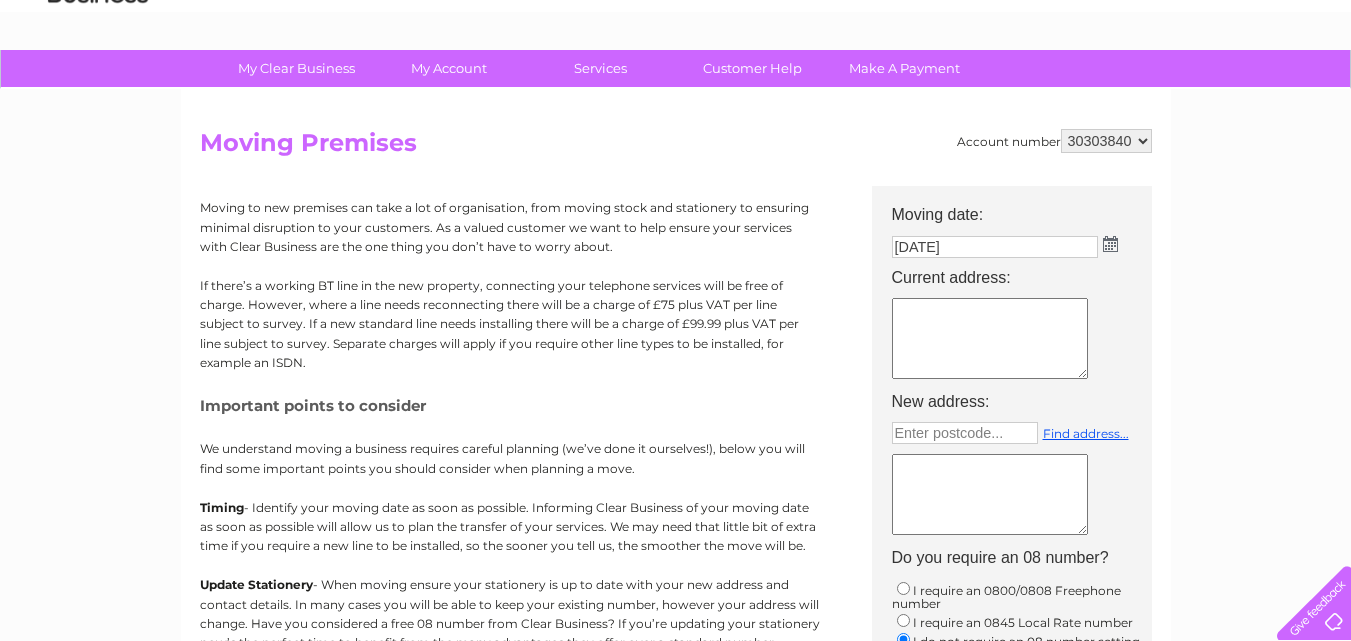 scroll, scrollTop: 0, scrollLeft: 0, axis: both 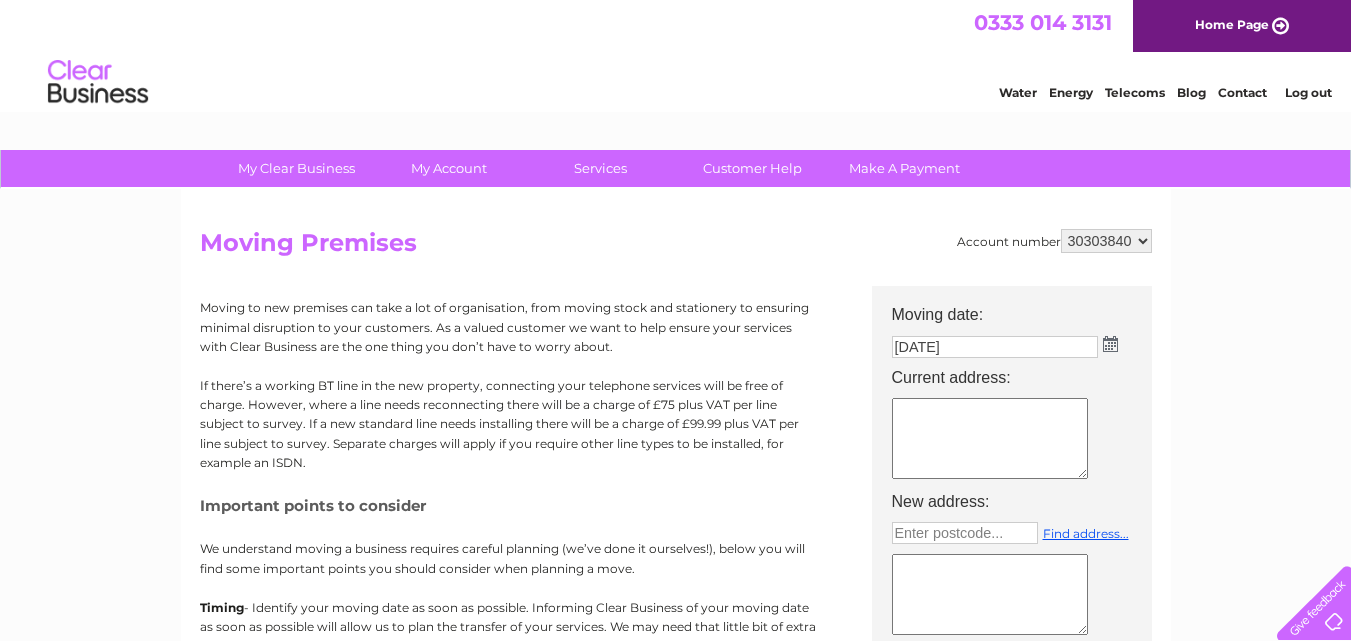 click on "Water
Energy
Telecoms
Blog
Contact
Log out" at bounding box center (1155, 84) 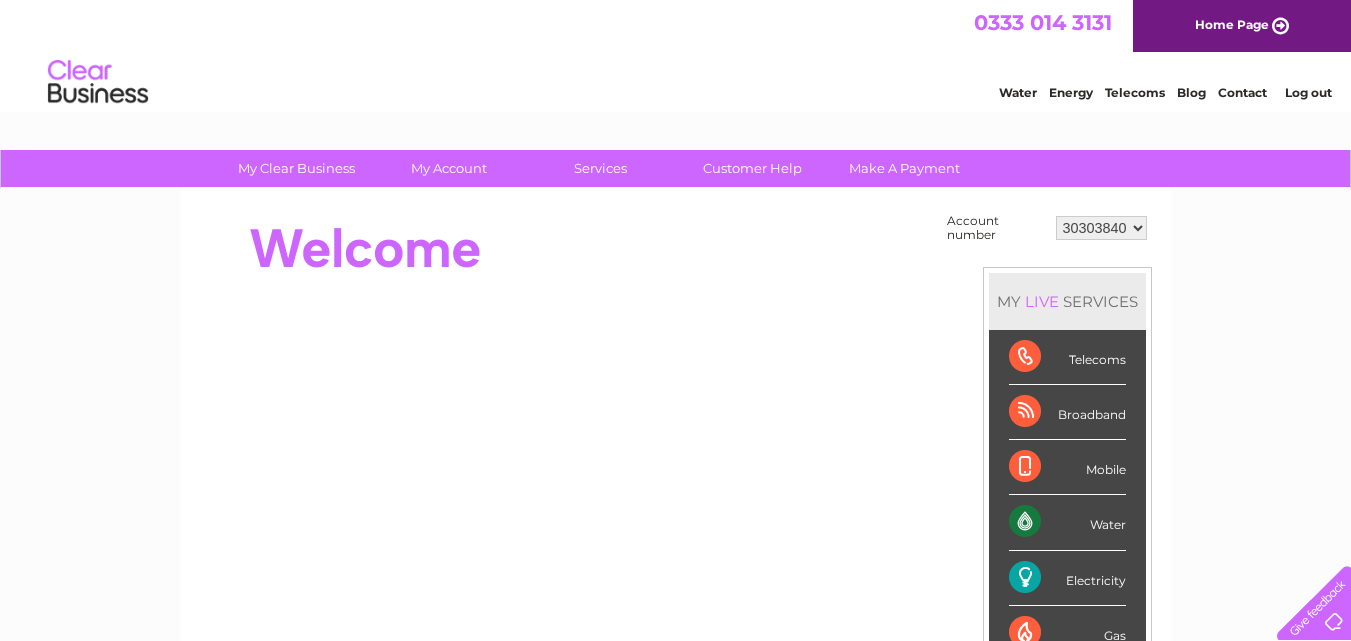 scroll, scrollTop: 0, scrollLeft: 0, axis: both 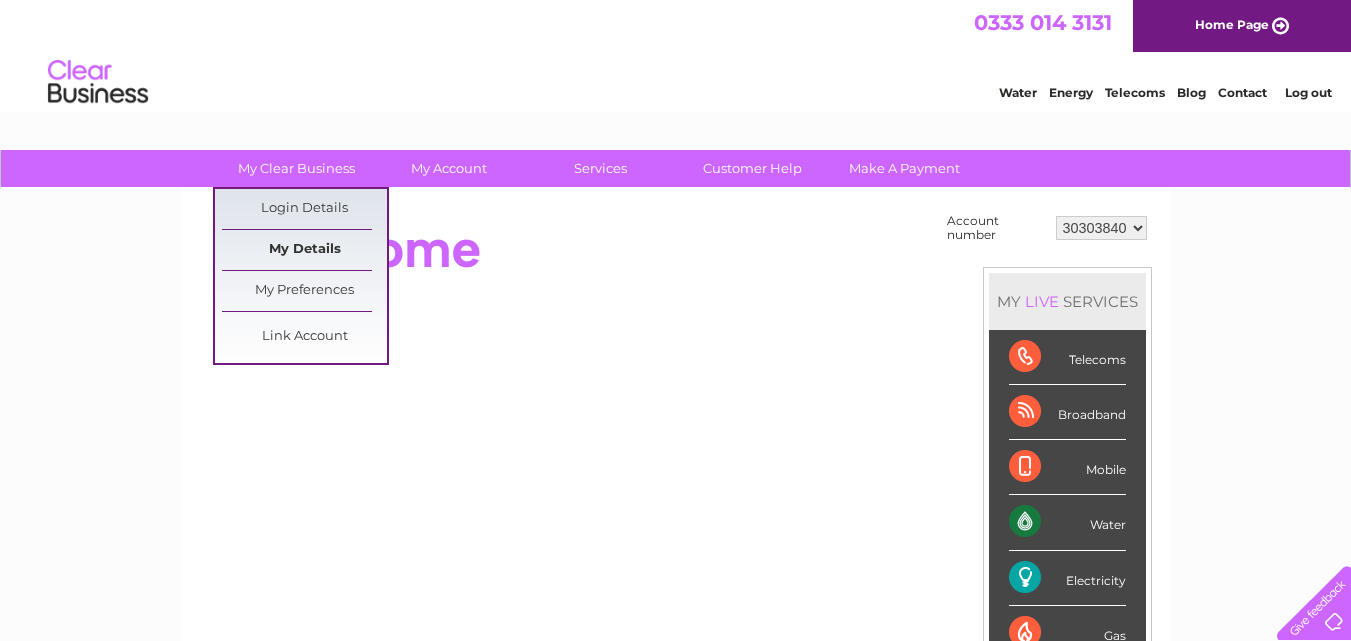 drag, startPoint x: 314, startPoint y: 246, endPoint x: 291, endPoint y: 255, distance: 24.698177 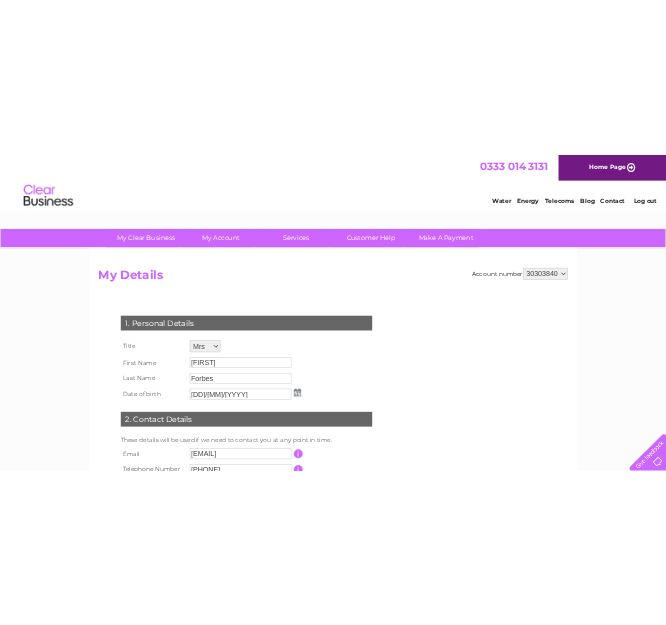 scroll, scrollTop: 0, scrollLeft: 0, axis: both 